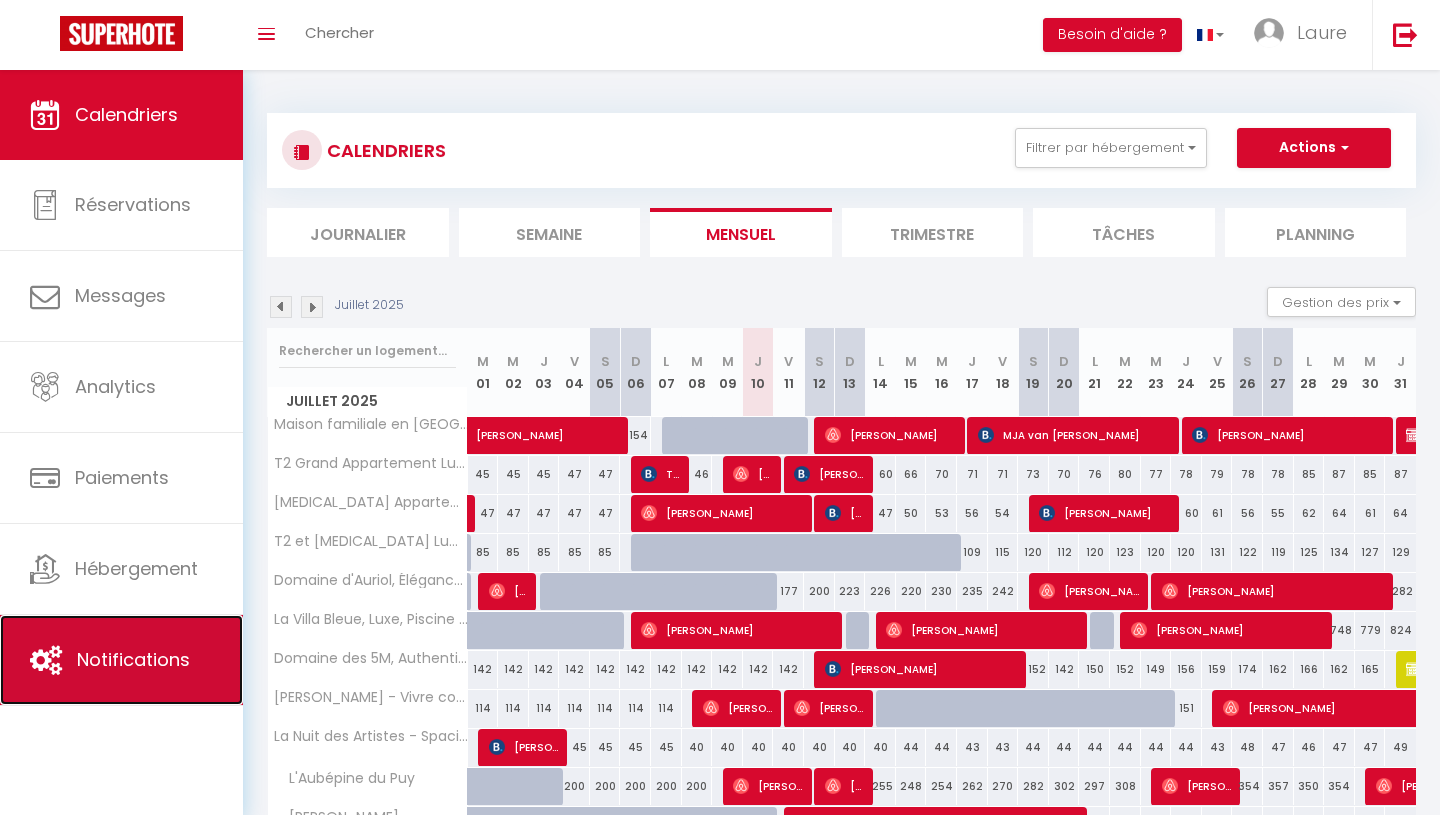 click on "Notifications" at bounding box center (133, 659) 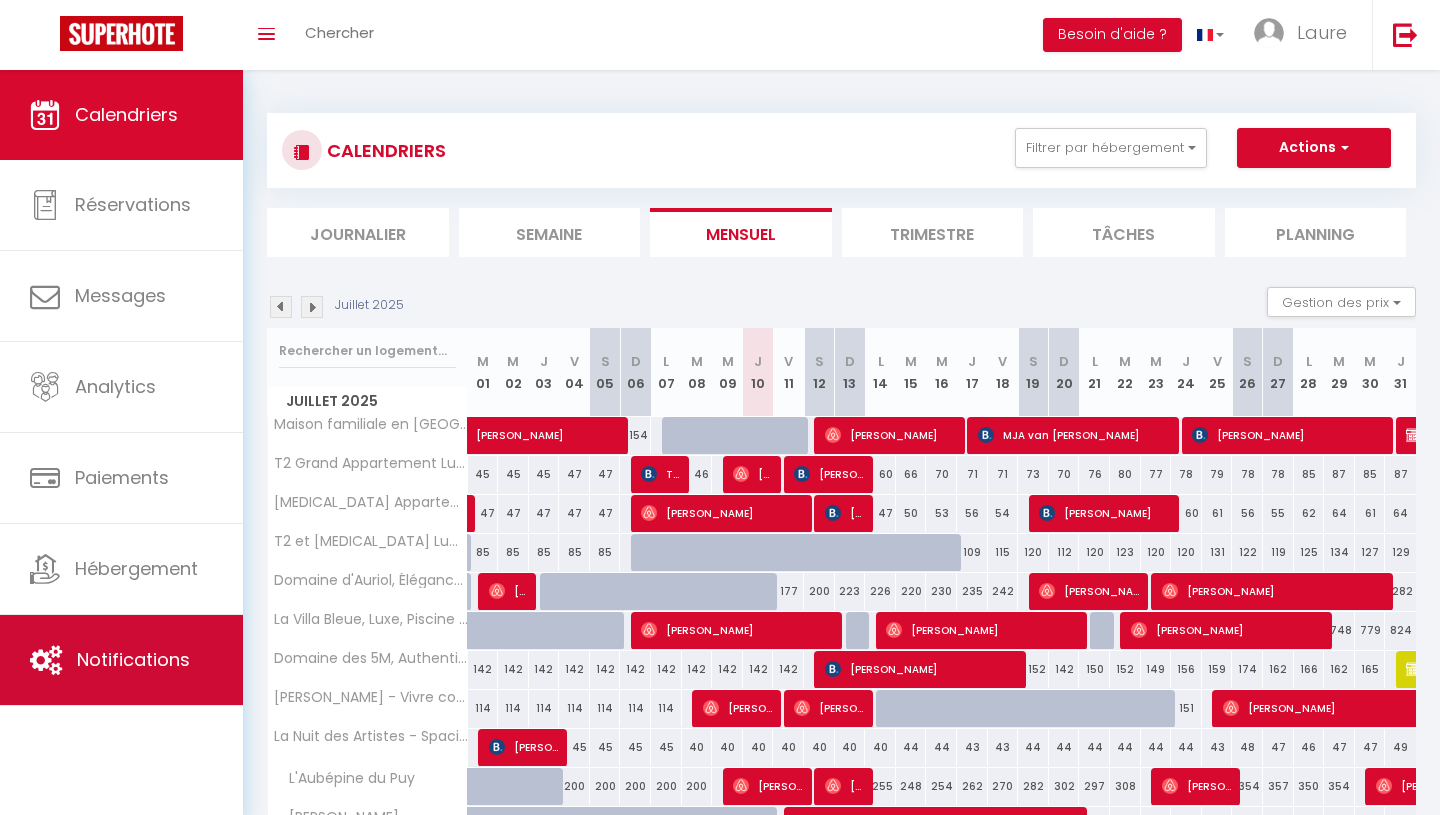 scroll, scrollTop: 0, scrollLeft: 0, axis: both 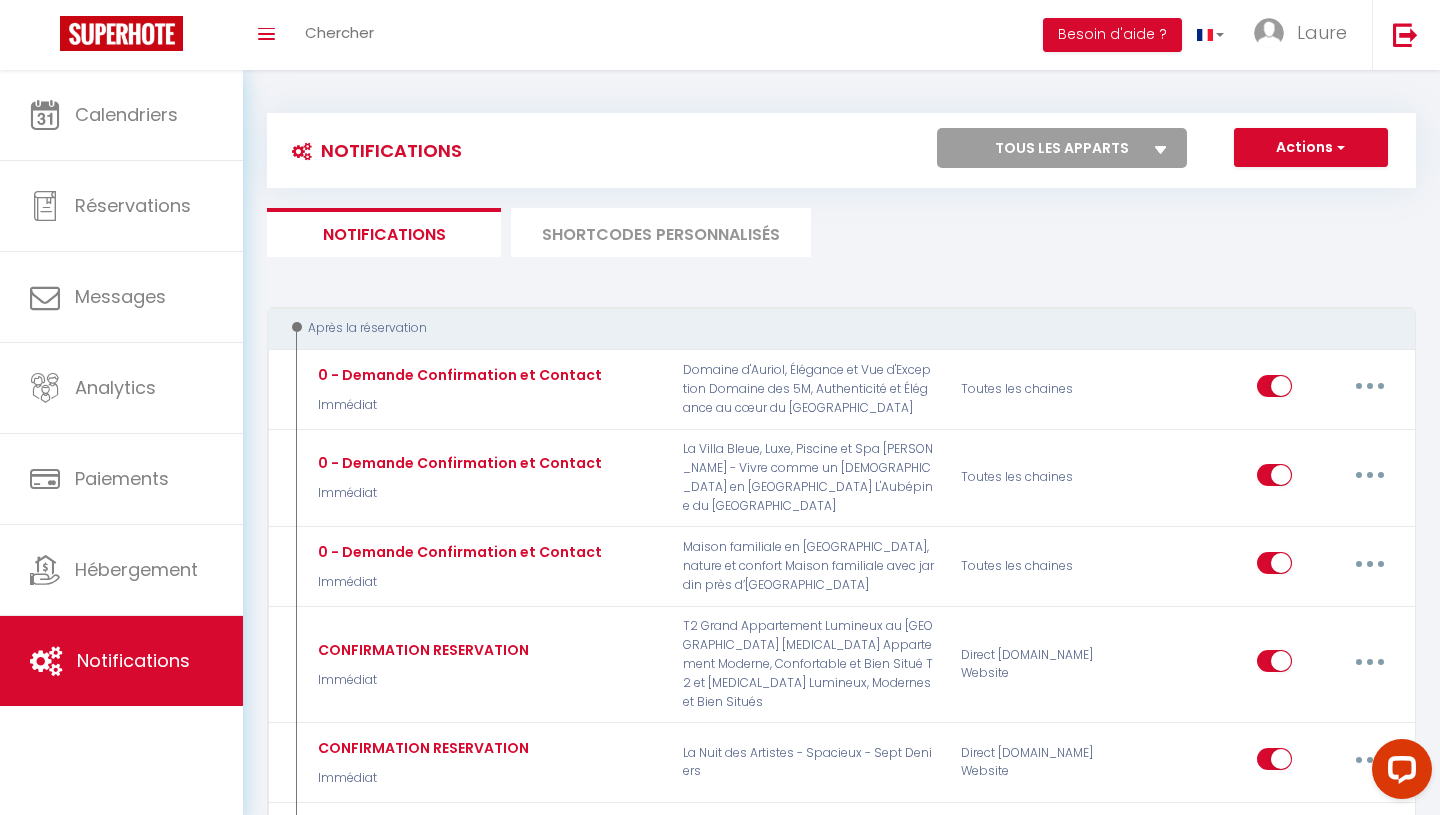 select 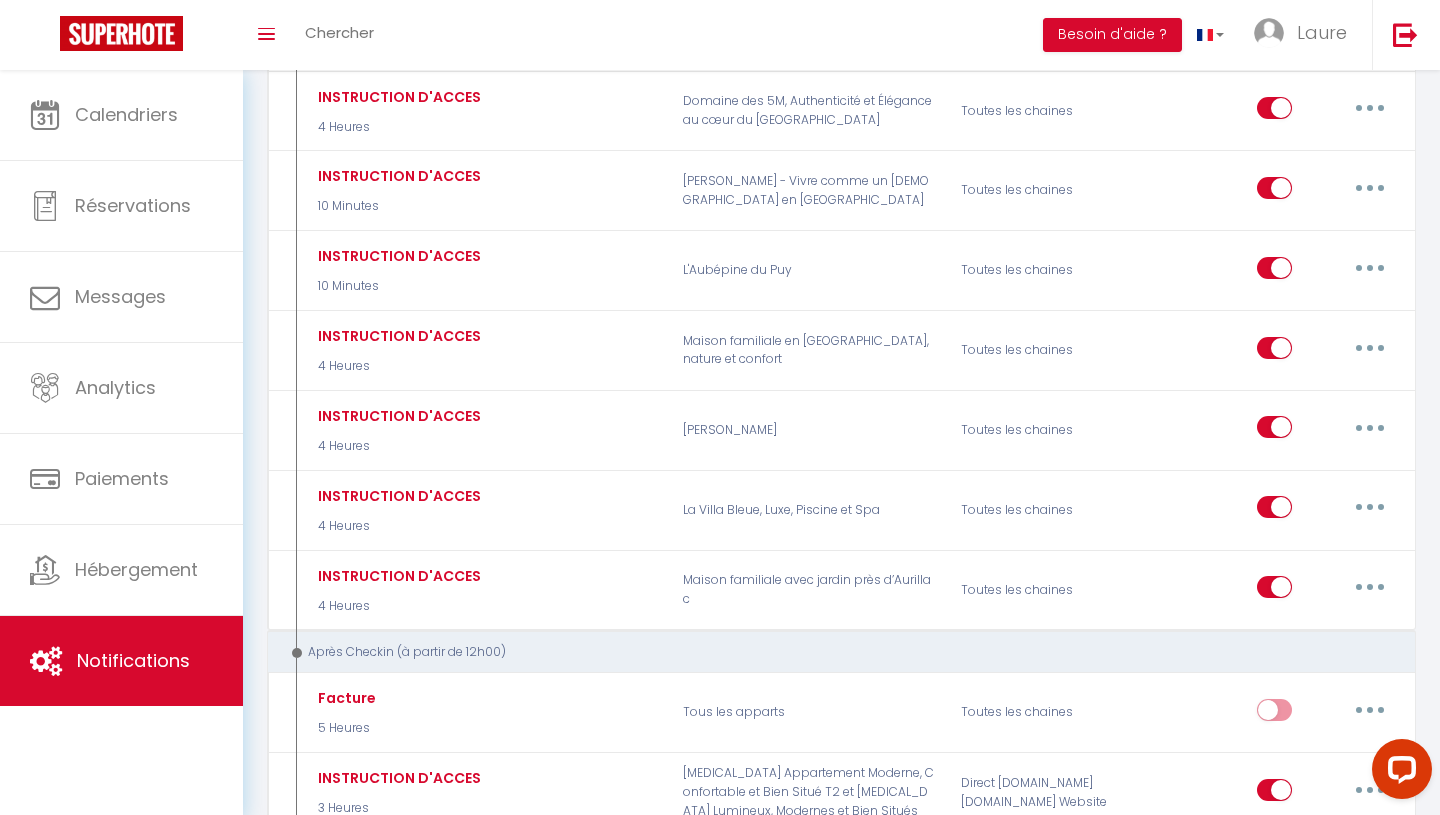 scroll, scrollTop: 1547, scrollLeft: 0, axis: vertical 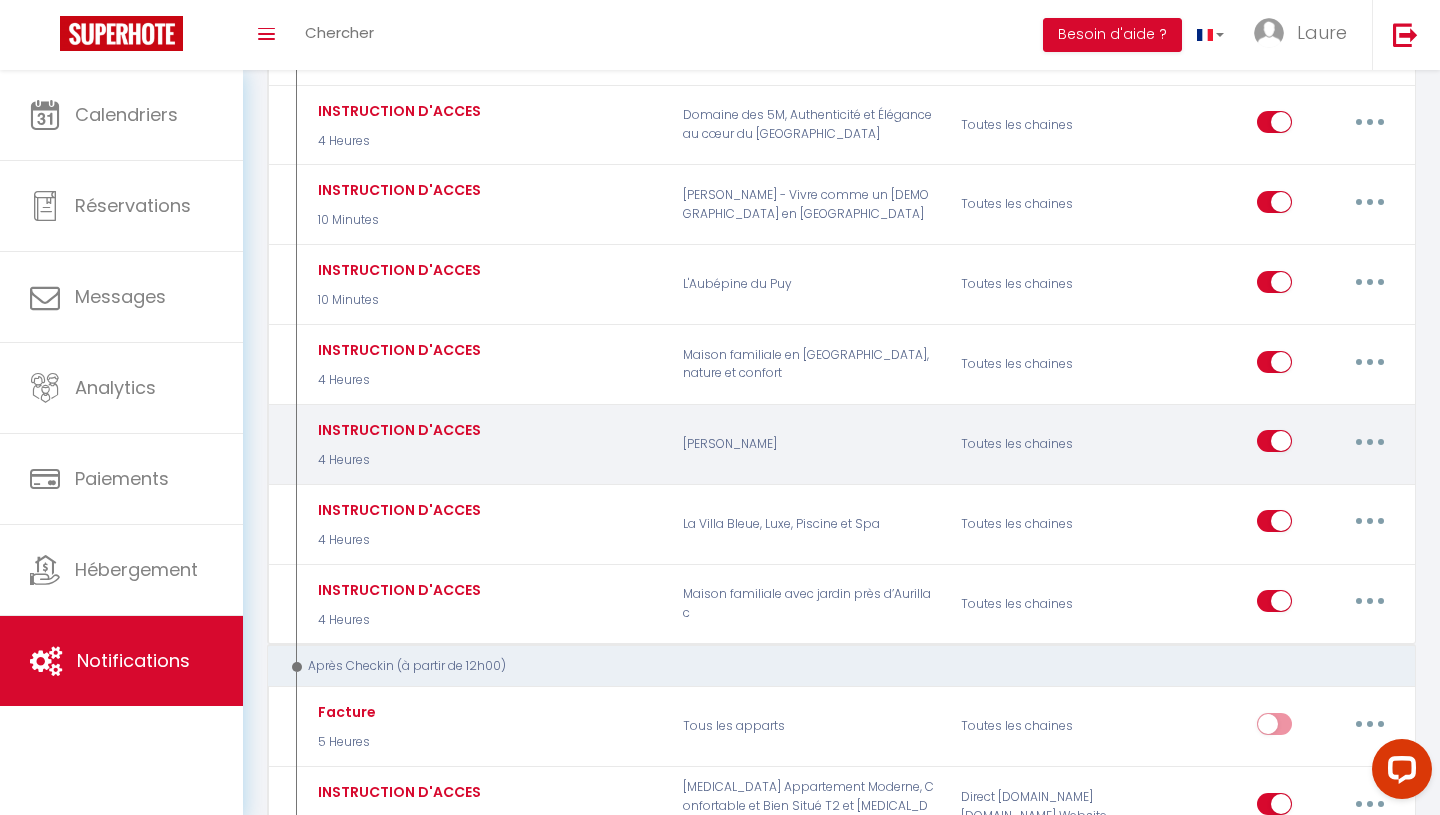 click at bounding box center [1274, 445] 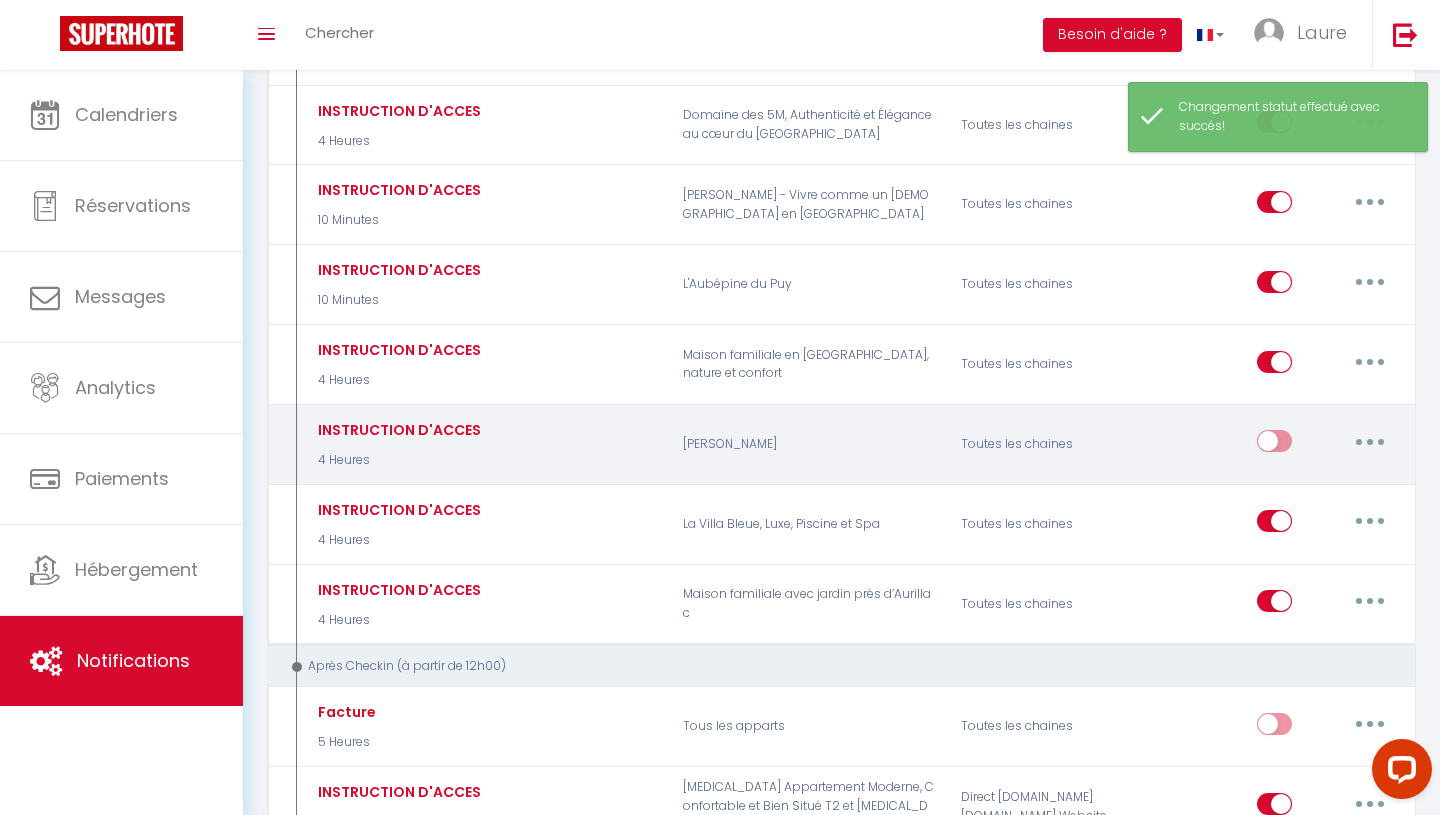 click at bounding box center (1370, 441) 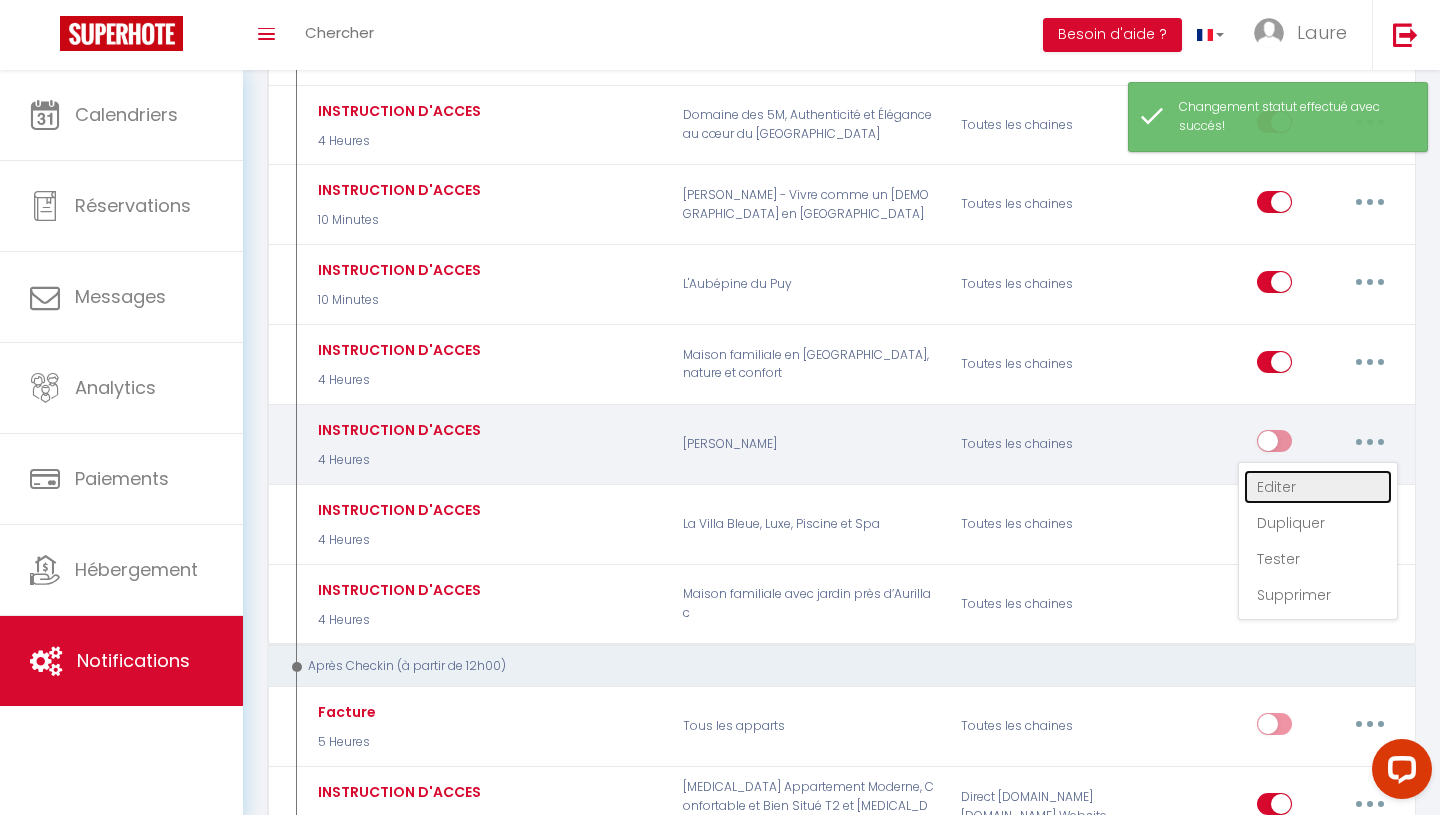 click on "Editer" at bounding box center [1318, 487] 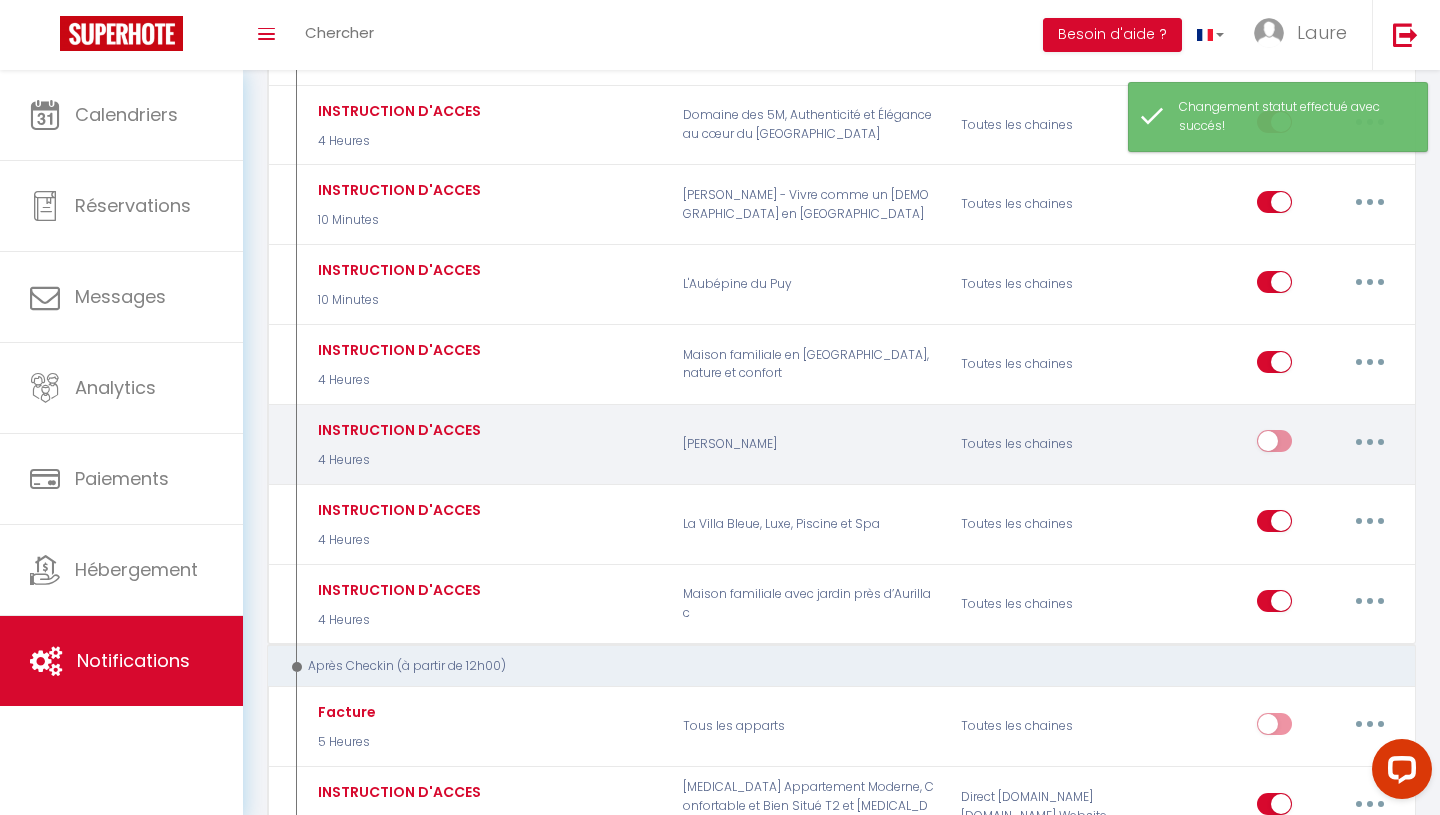 type on "INSTRUCTION D'ACCES" 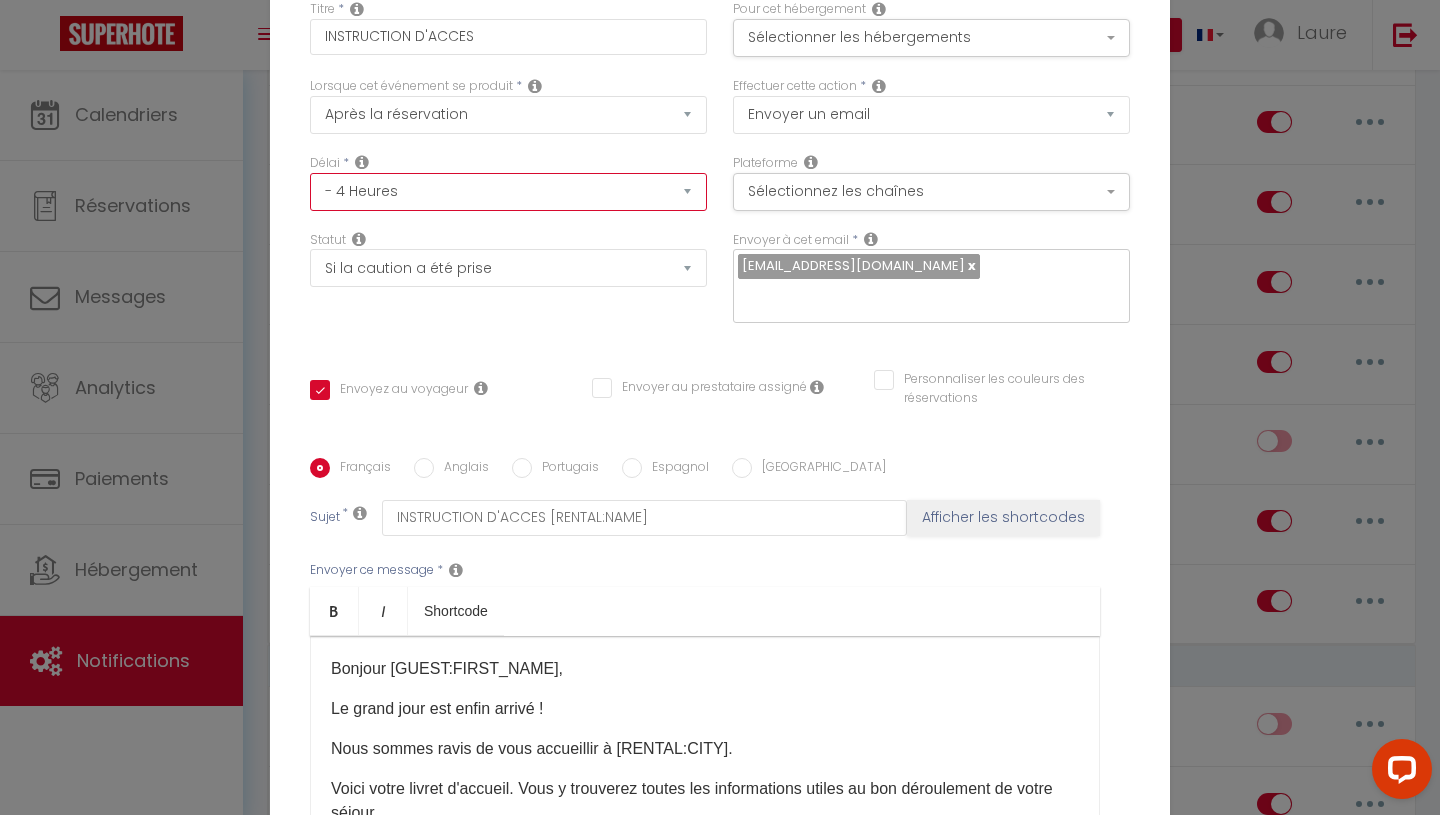 click on "Immédiat - 10 Minutes - 1 Heure - 2 Heures - 3 Heures - 4 Heures - 5 Heures - 6 Heures - 7 Heures - 8 Heures - 9 Heures - 10 Heures - 11 Heures - 12 Heures - 13 Heures - 14 Heures - 15 Heures - 16 Heures - 17 Heures - 18 Heures - 19 Heures - 20 Heures - 21 Heures - 22 Heures - 23 Heures   - 1 Jour - 2 Jours - 3 Jours - 4 Jours - 5 Jours - 6 Jours - 7 Jours - 8 Jours - 9 Jours - 10 Jours - 11 Jours - 12 Jours - 13 Jours - 14 Jours - 15 Jours - 16 Jours - 17 Jours - 18 Jours - 19 Jours - 20 Jours - 21 Jours - 22 Jours - 23 Jours - 24 Jours - 25 Jours - 26 Jours - 27 Jours - 28 Jours - 29 Jours - 30 Jours - 31 Jours - 32 Jours - 33 Jours - 34 Jours - 35 Jours - 36 Jours - 37 Jours - 38 Jours - 39 Jours - 40 Jours - 41 Jours - 42 Jours - 43 Jours - 44 Jours - 45 Jours - 46 Jours - 47 Jours - 48 Jours - 49 Jours - 50 Jours - 51 Jours - 52 Jours - 53 Jours - 54 Jours - 55 Jours - 56 Jours - 57 Jours - 58 Jours - 59 Jours - 60 Jours - 61 Jours - 62 Jours - 63 Jours - 64 Jours - 65 Jours - 66 Jours - 67 Jours" at bounding box center (508, 192) 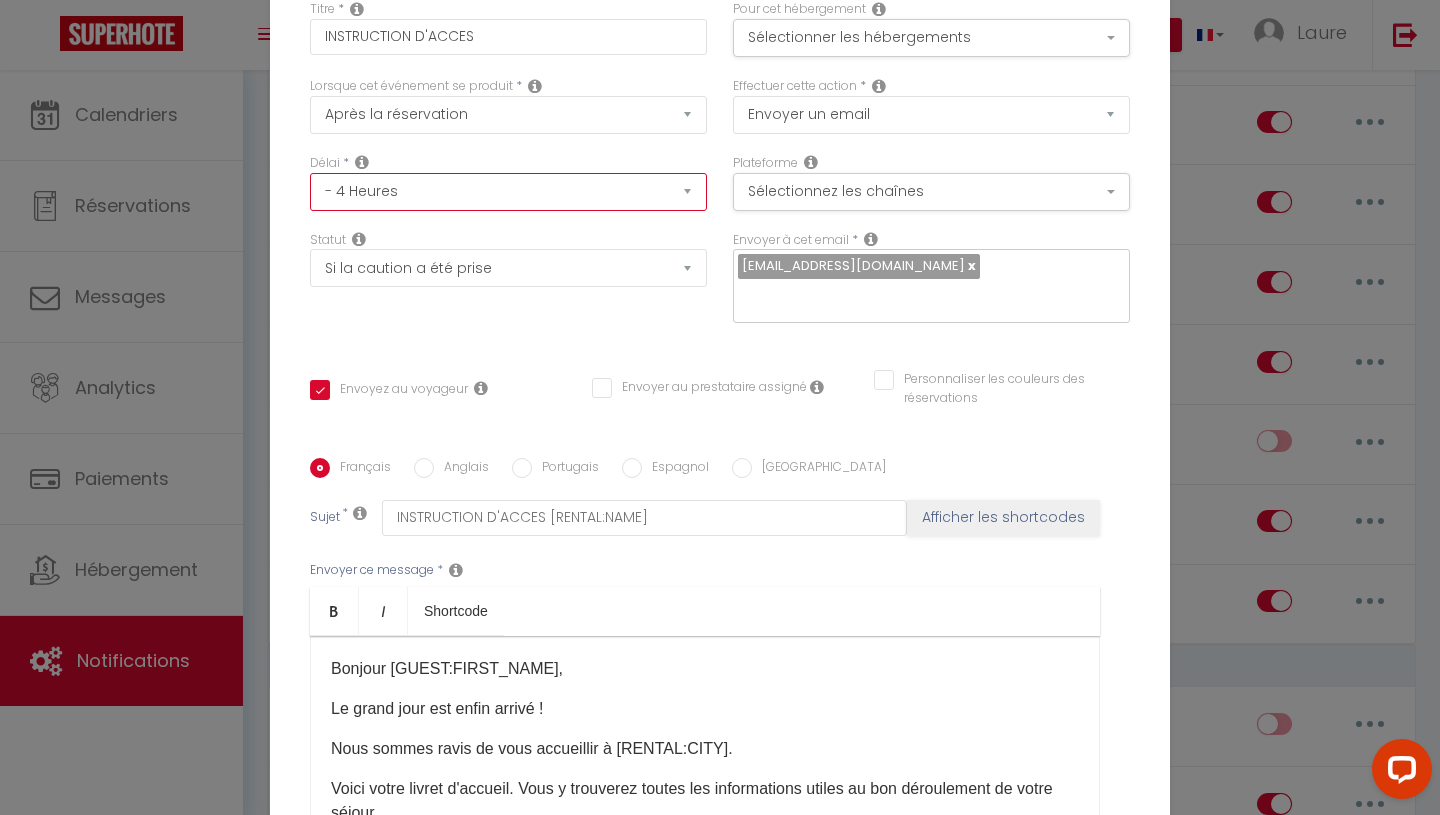 select on "13 Heures" 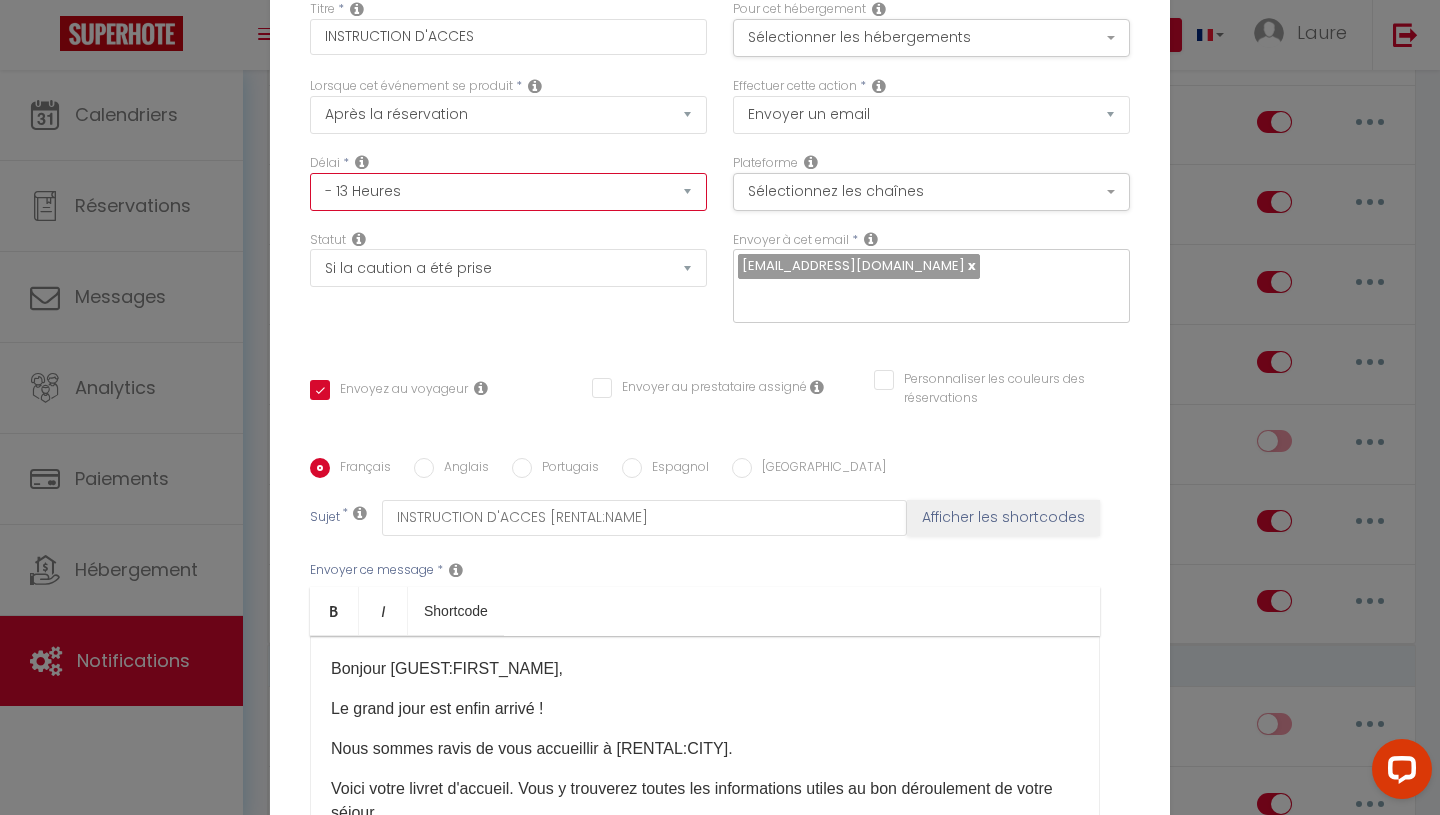 checkbox on "true" 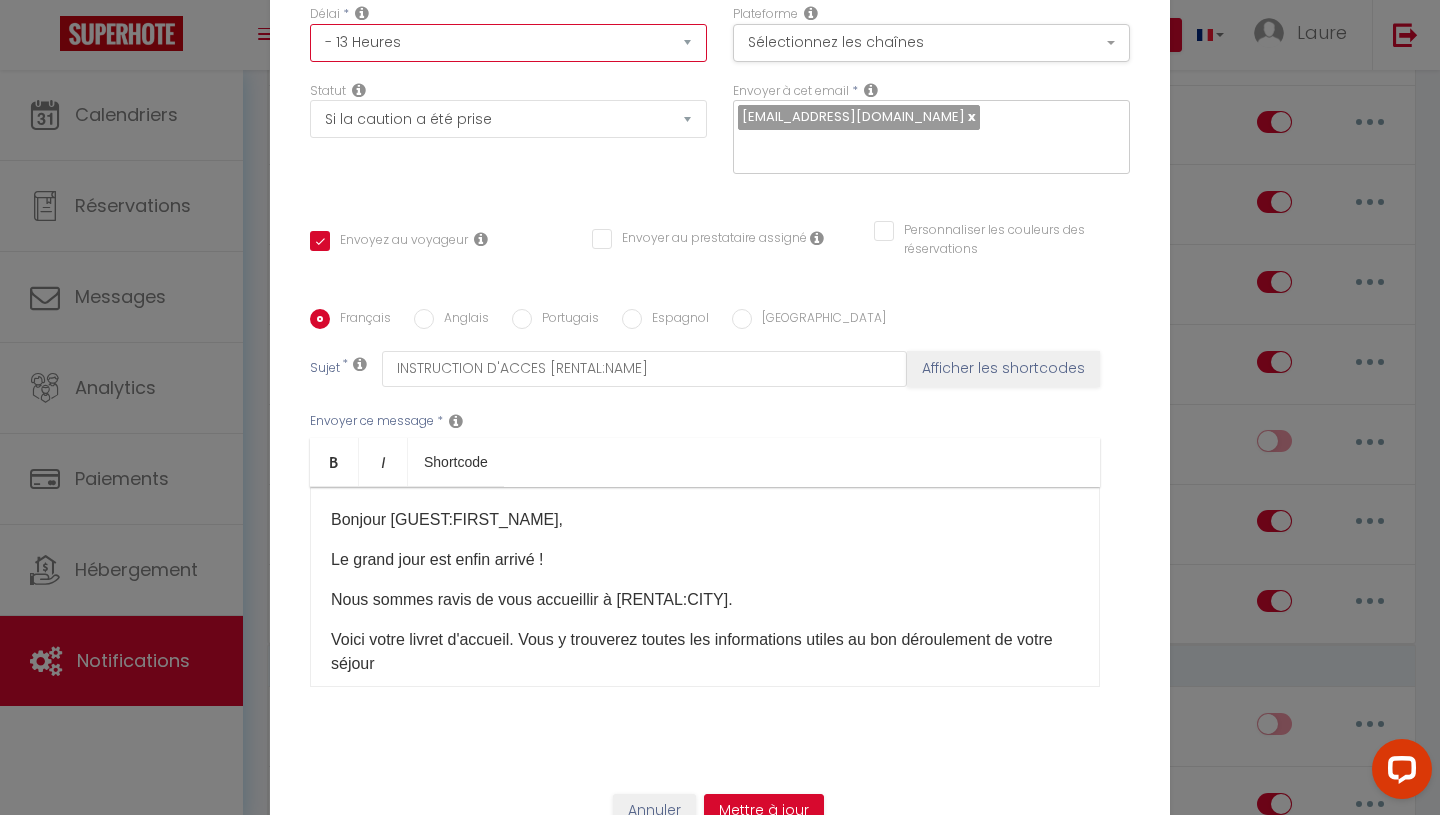 scroll, scrollTop: 181, scrollLeft: 0, axis: vertical 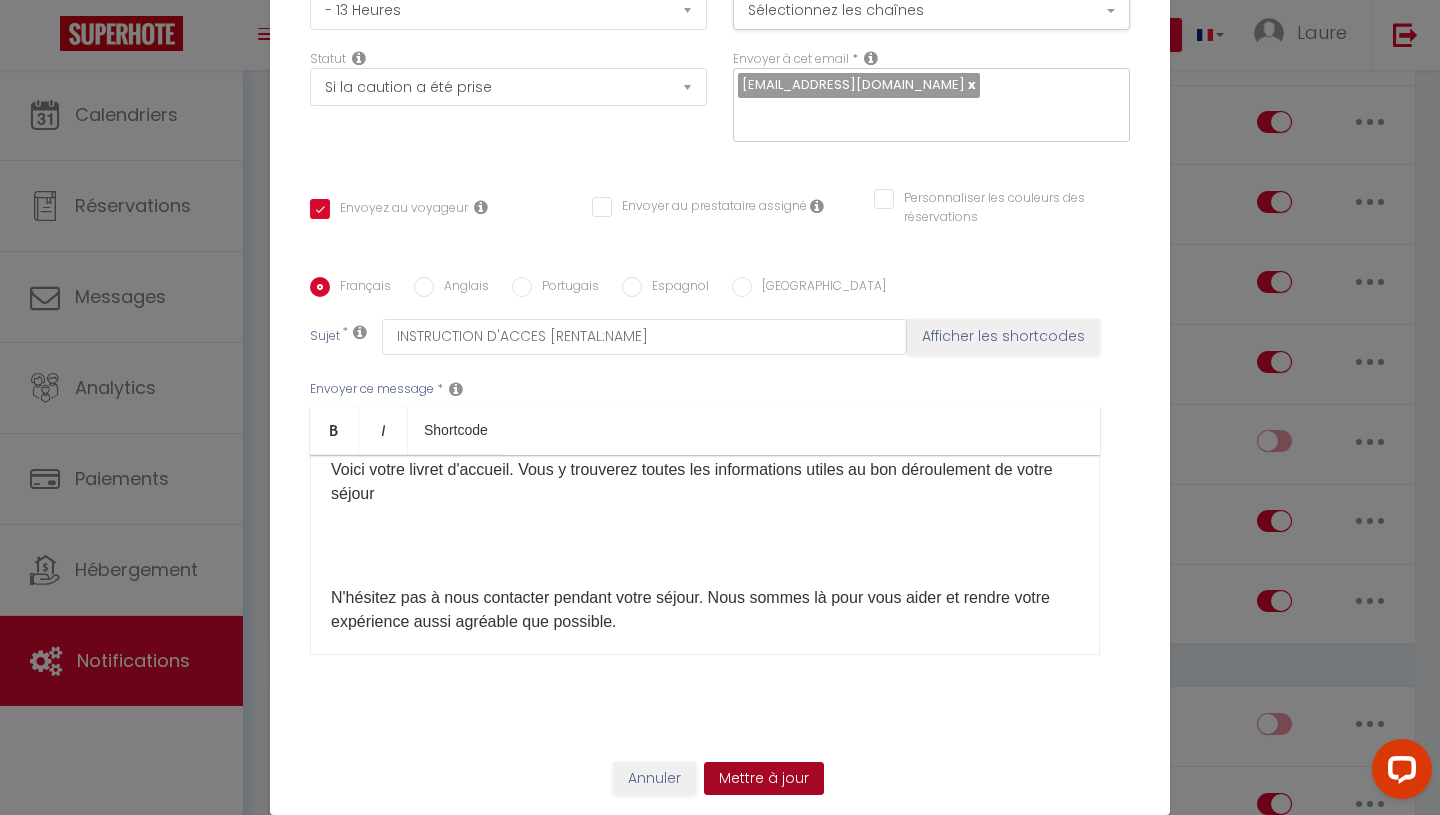 click on "Mettre à jour" at bounding box center (764, 779) 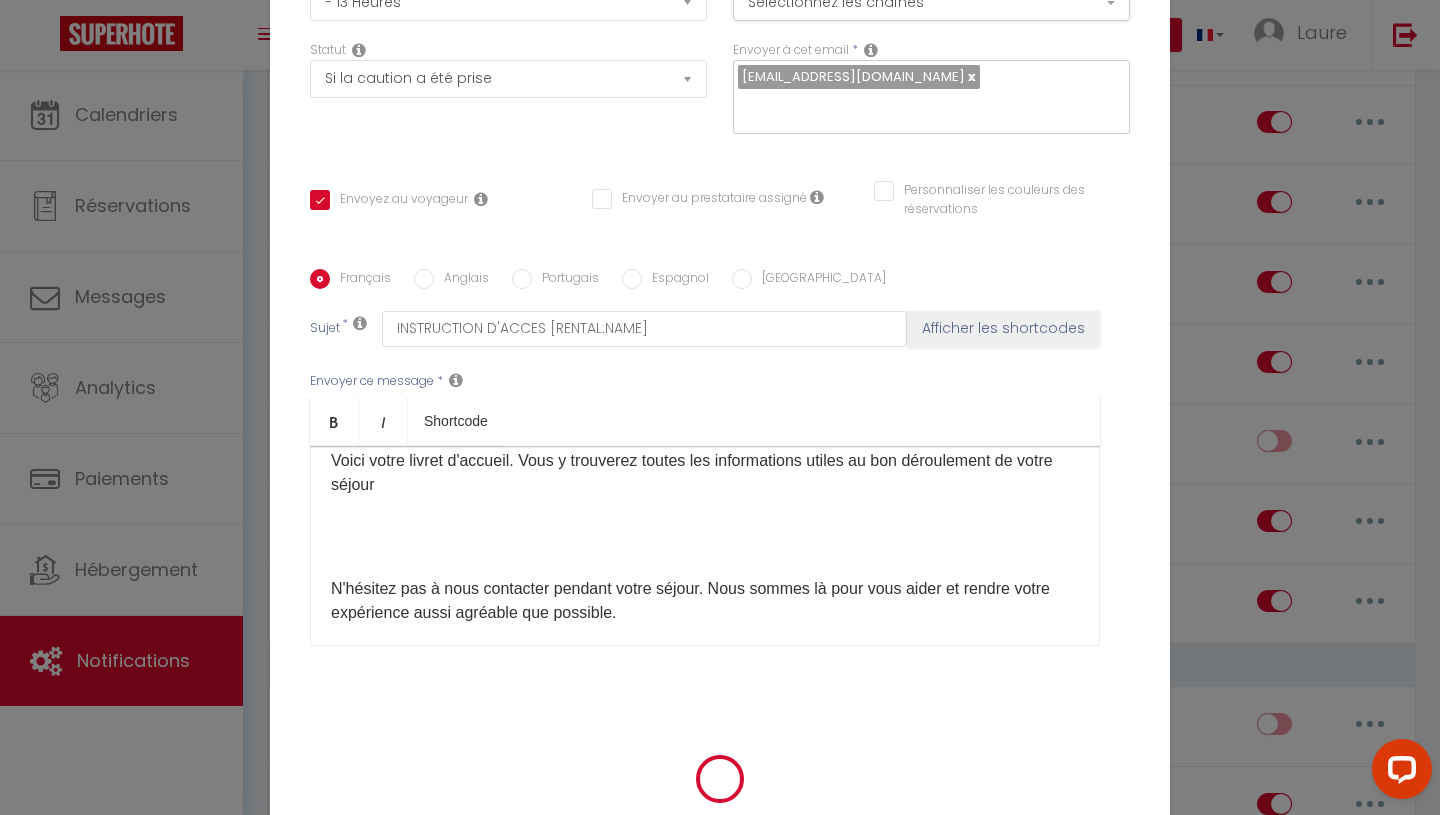 checkbox on "true" 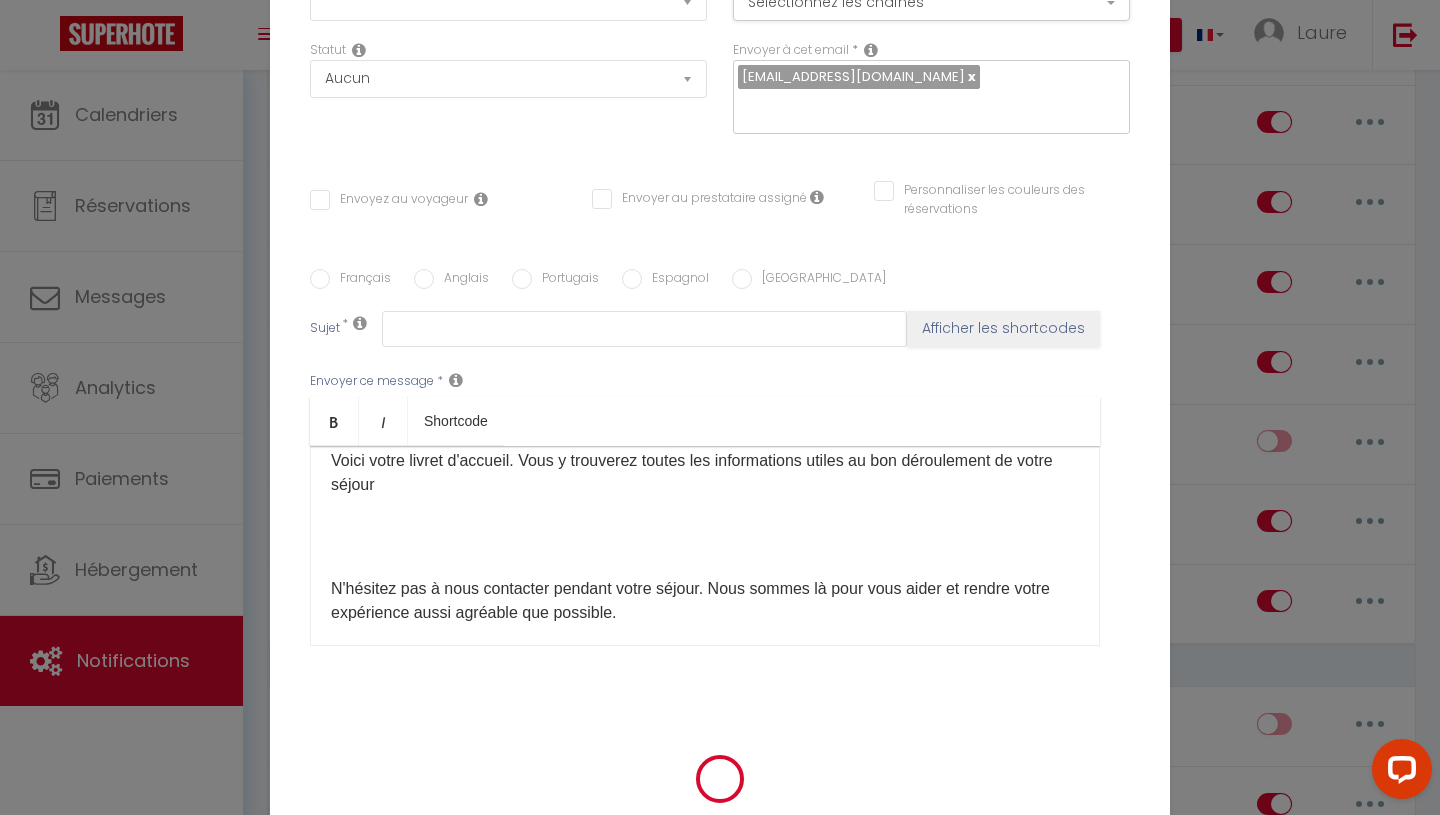 scroll, scrollTop: 0, scrollLeft: 0, axis: both 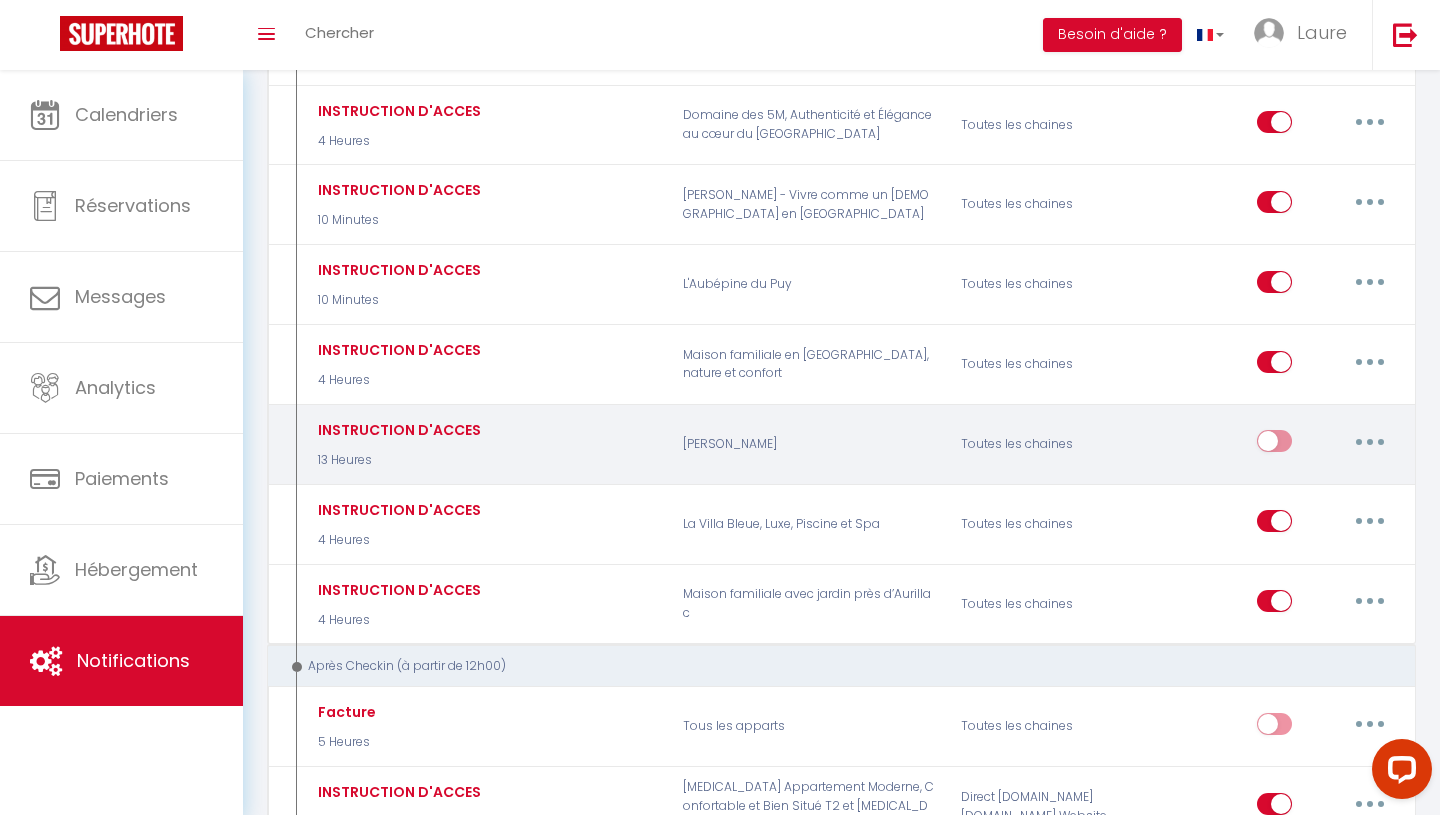 click at bounding box center [1274, 445] 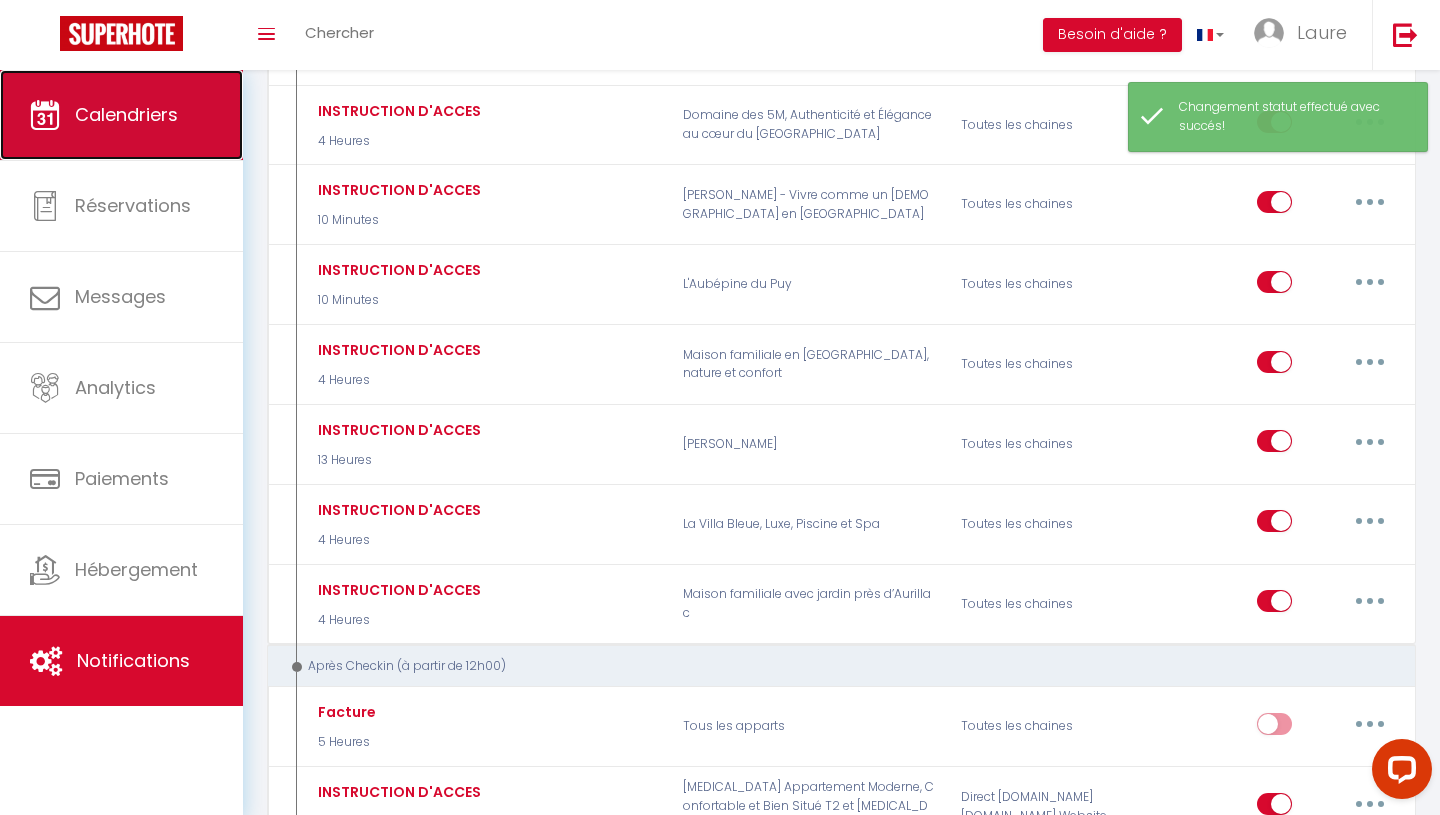 click on "Calendriers" at bounding box center [126, 114] 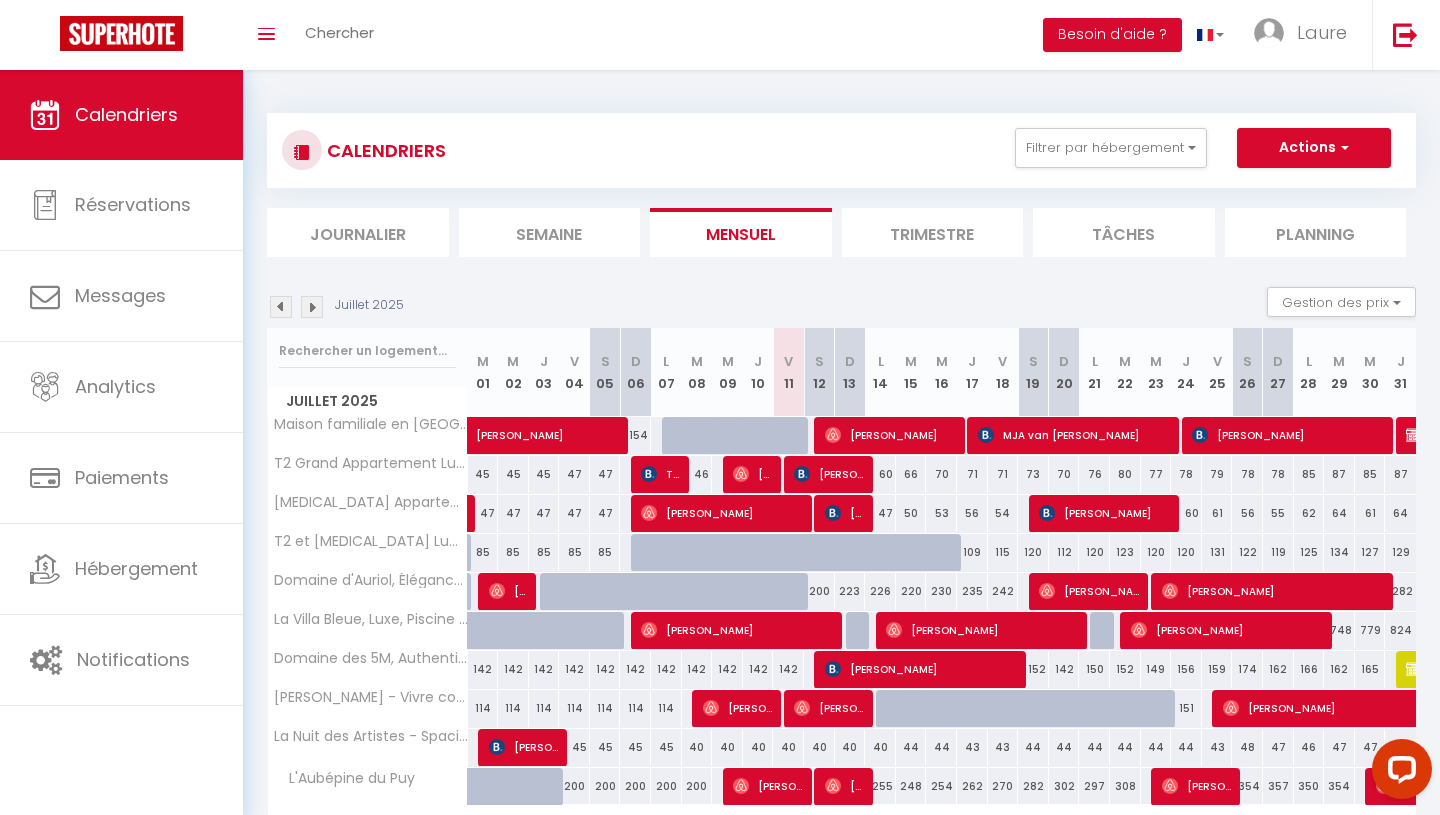 scroll, scrollTop: 124, scrollLeft: 0, axis: vertical 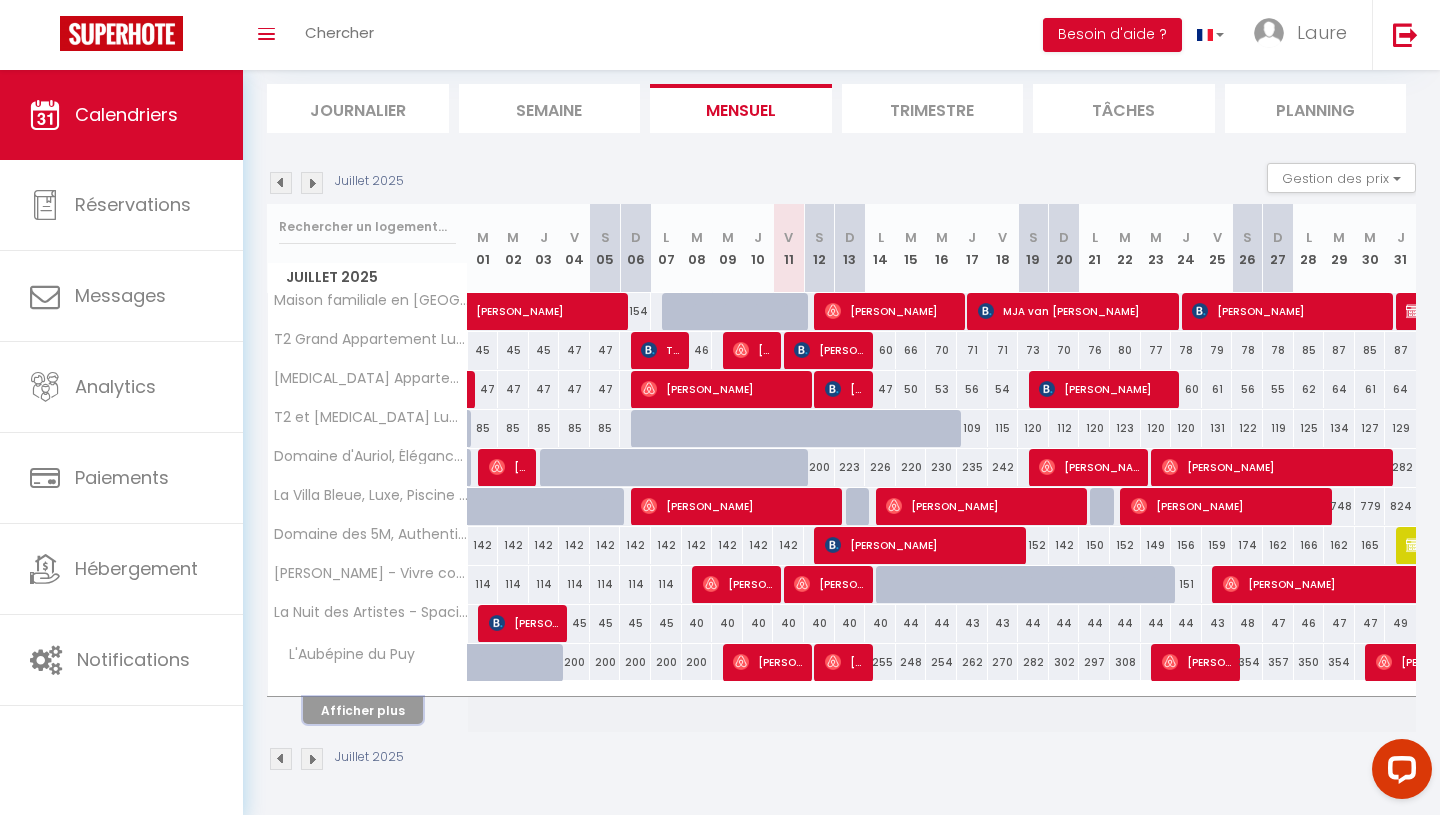 click on "Afficher plus" at bounding box center [363, 710] 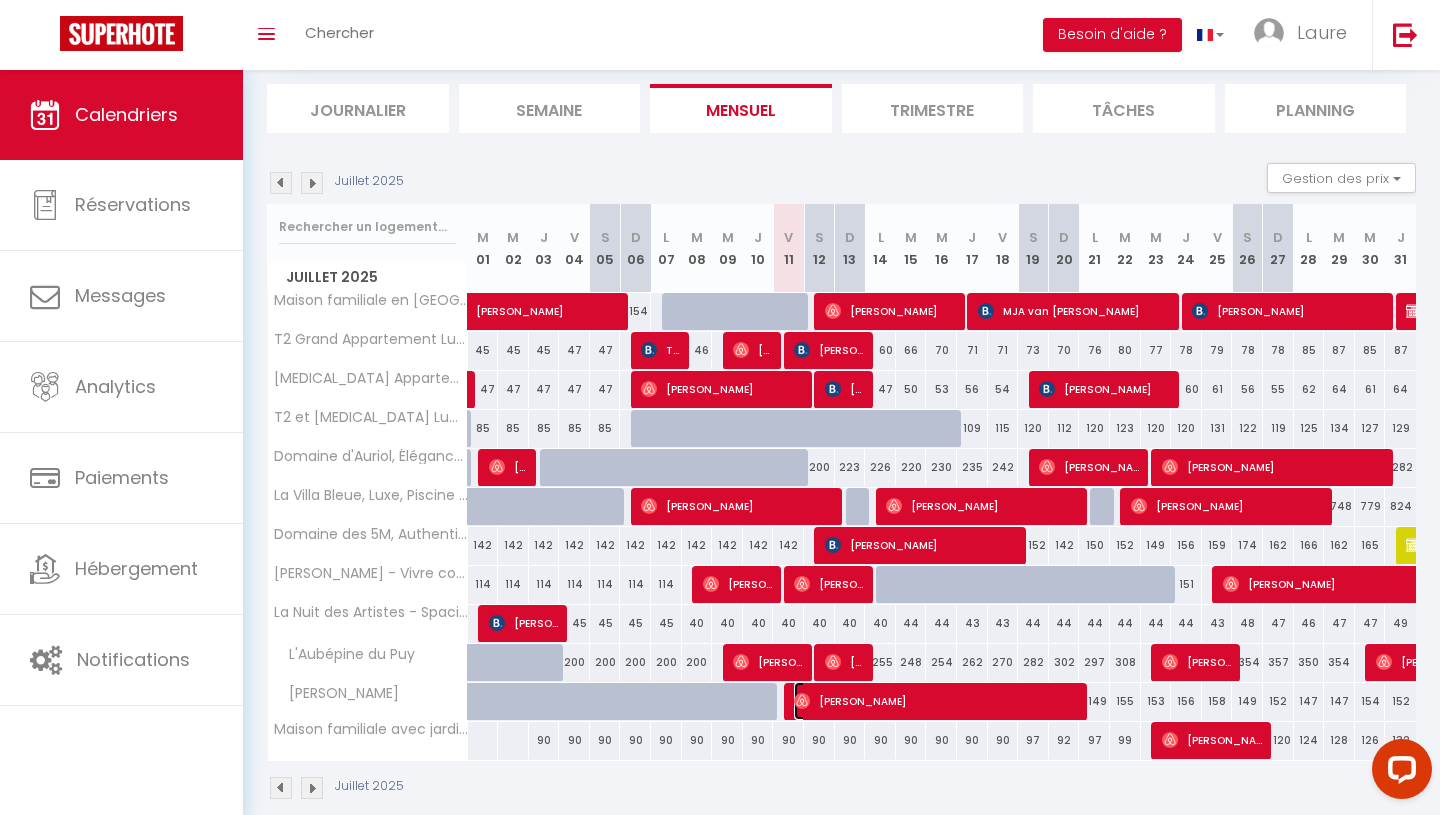 click at bounding box center [802, 701] 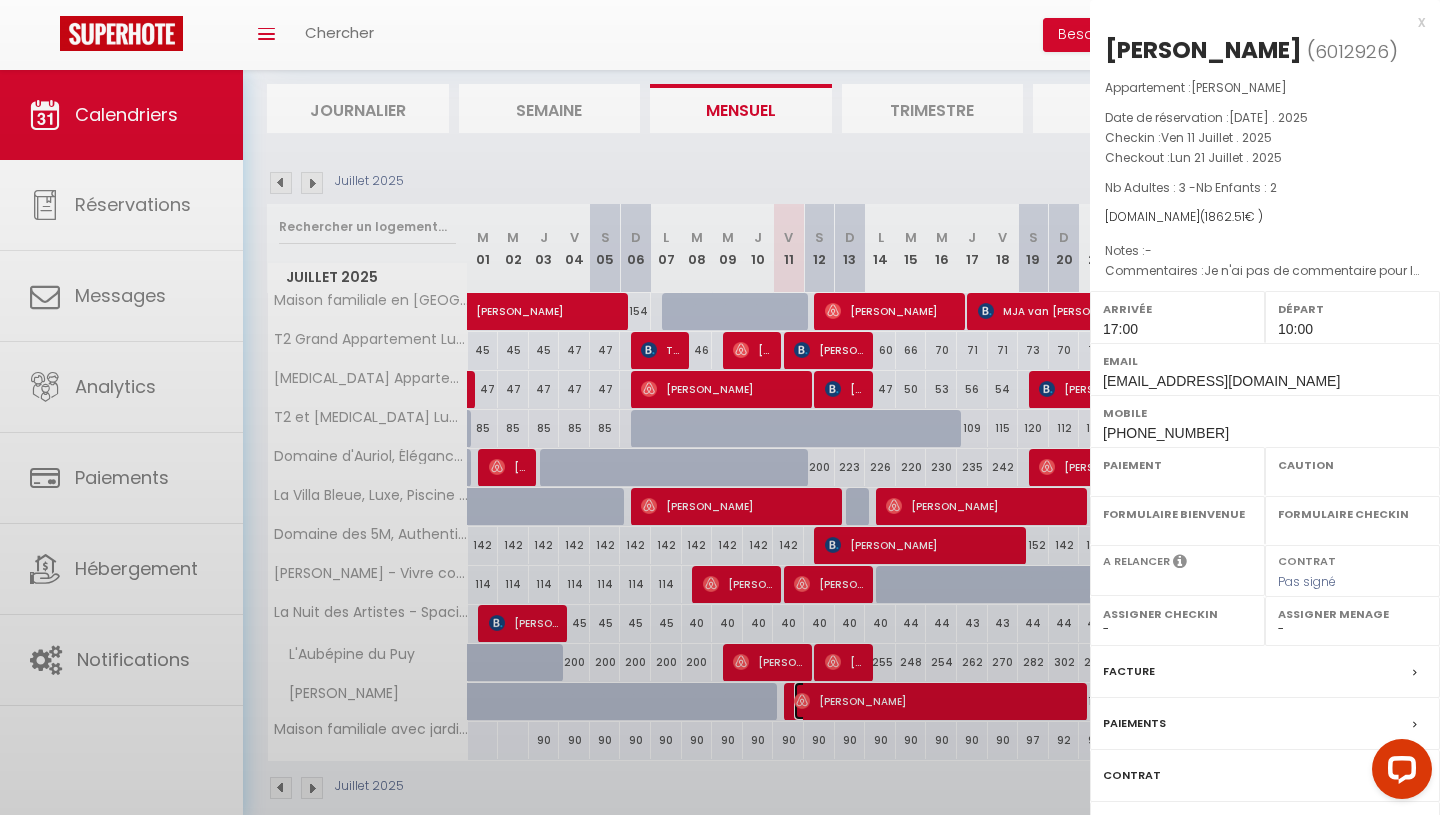 select on "OK" 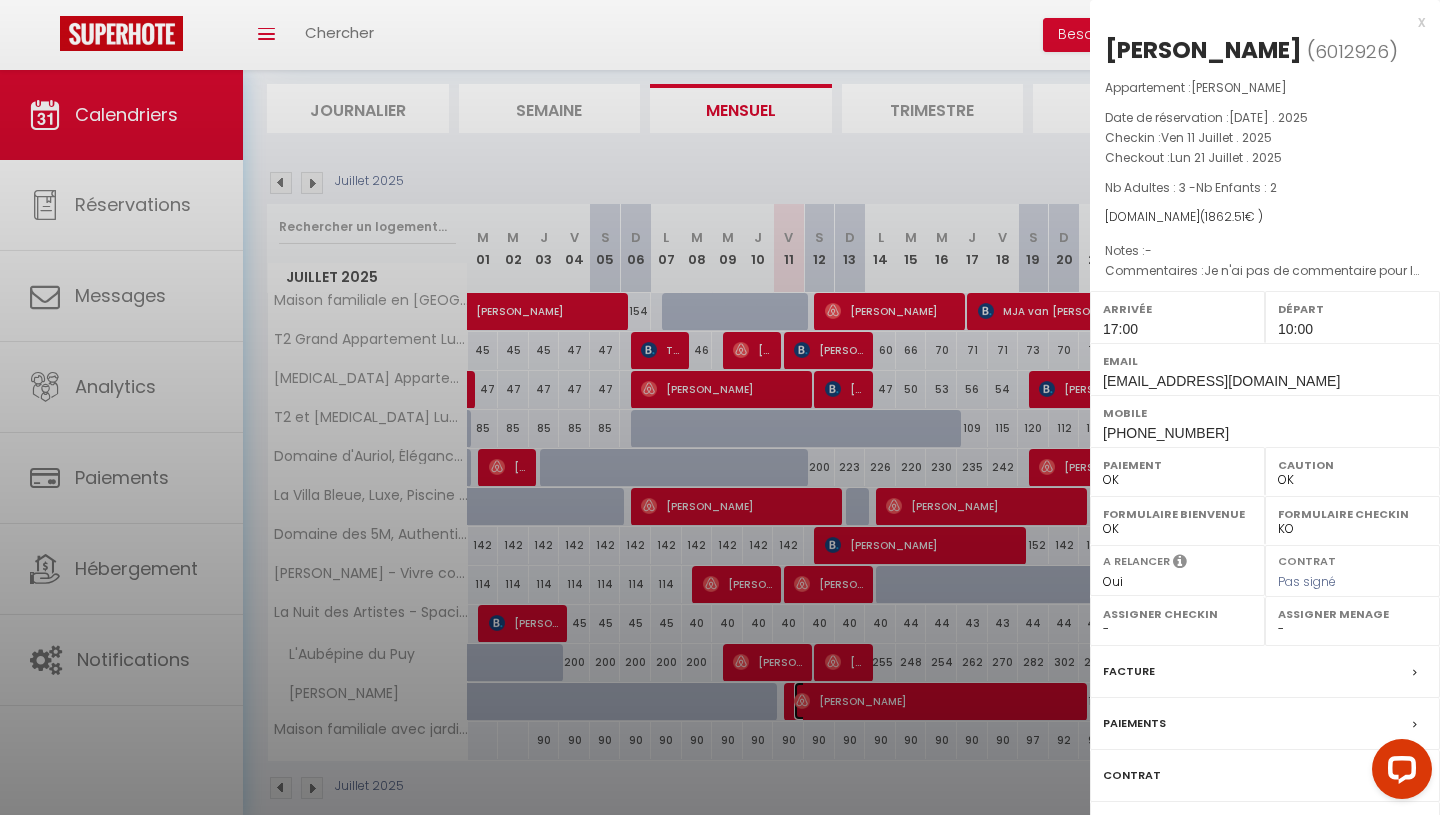 select on "23523" 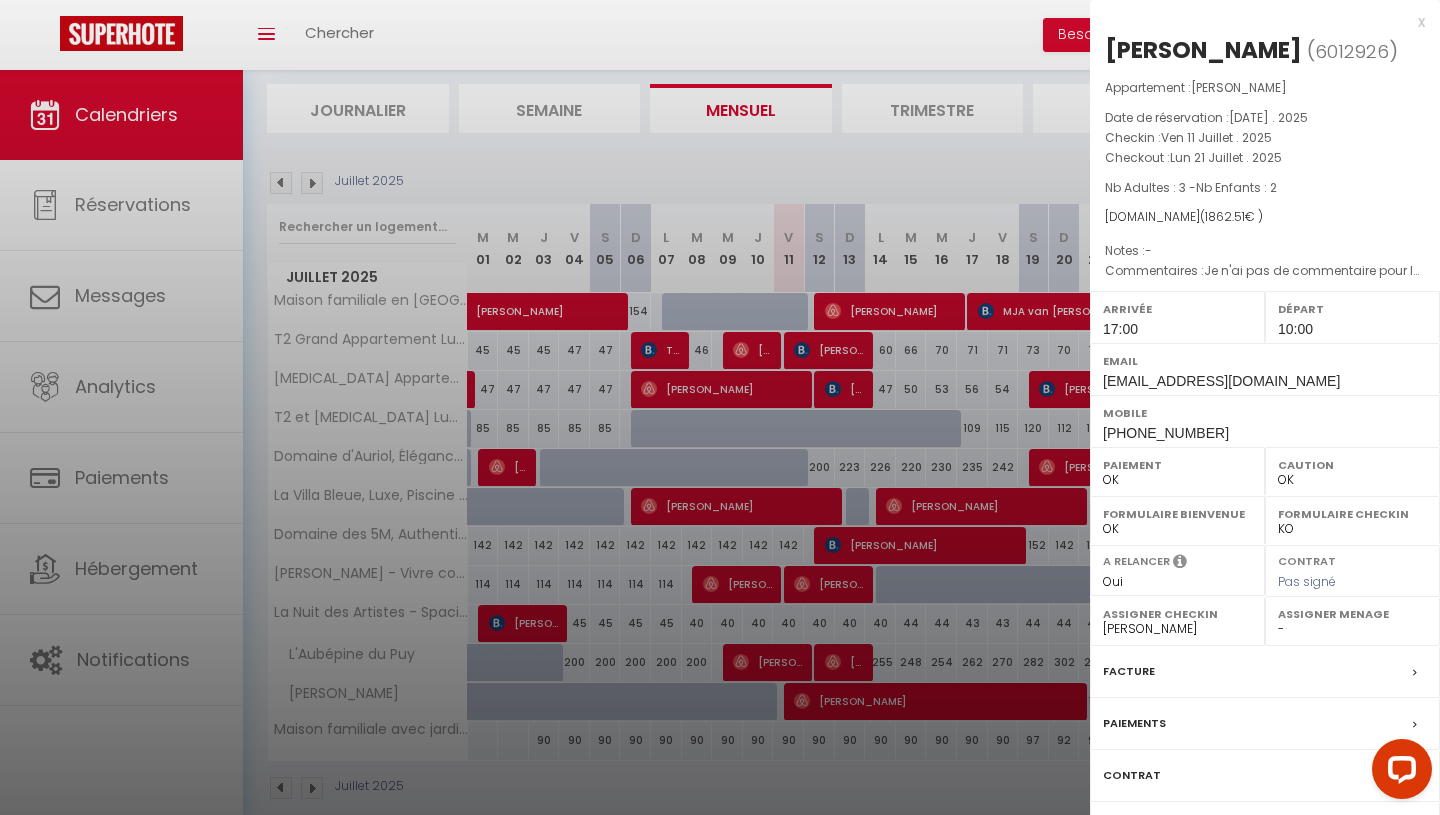 click on "Facture" at bounding box center [1129, 671] 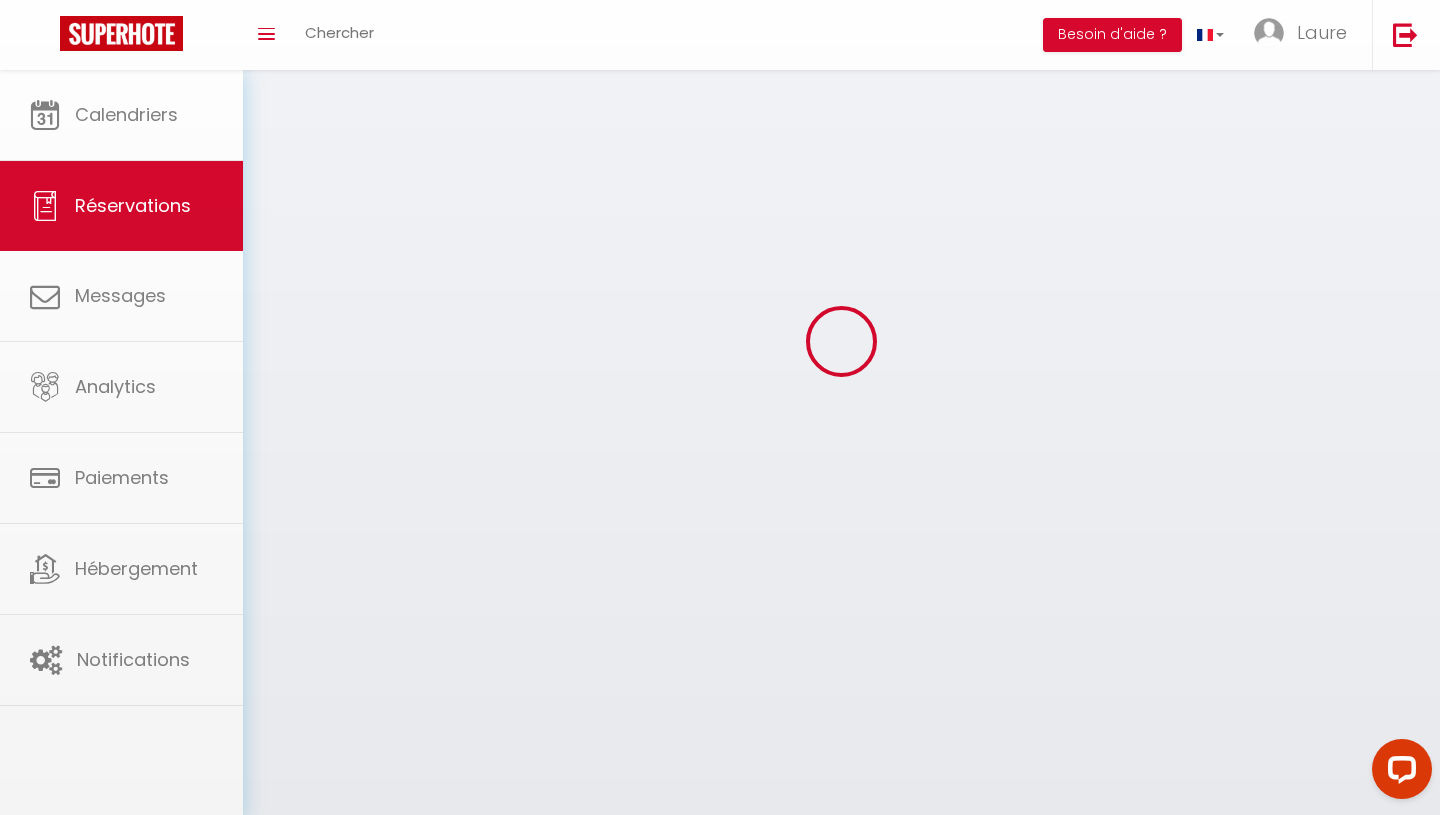 scroll, scrollTop: 0, scrollLeft: 0, axis: both 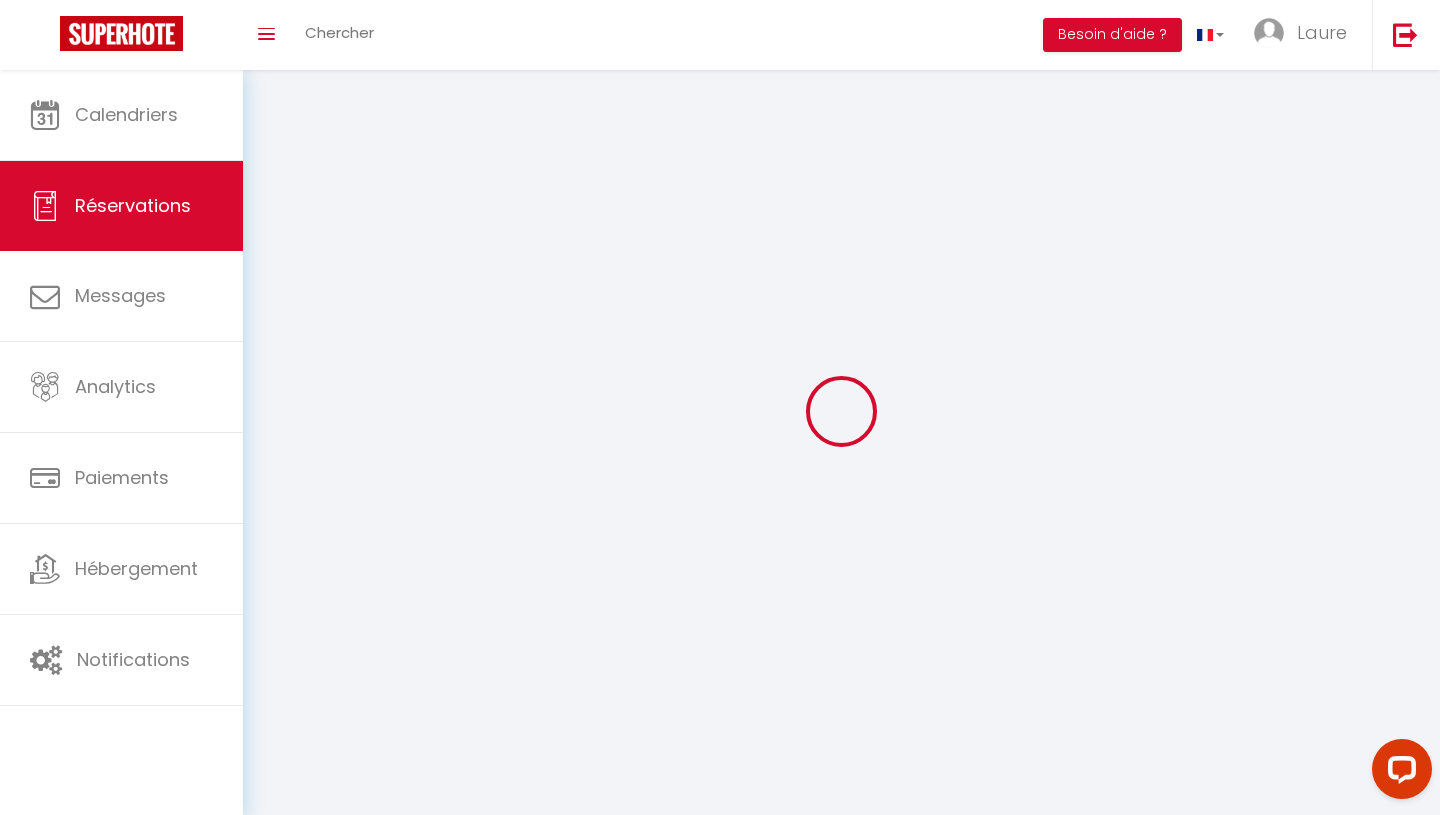 select 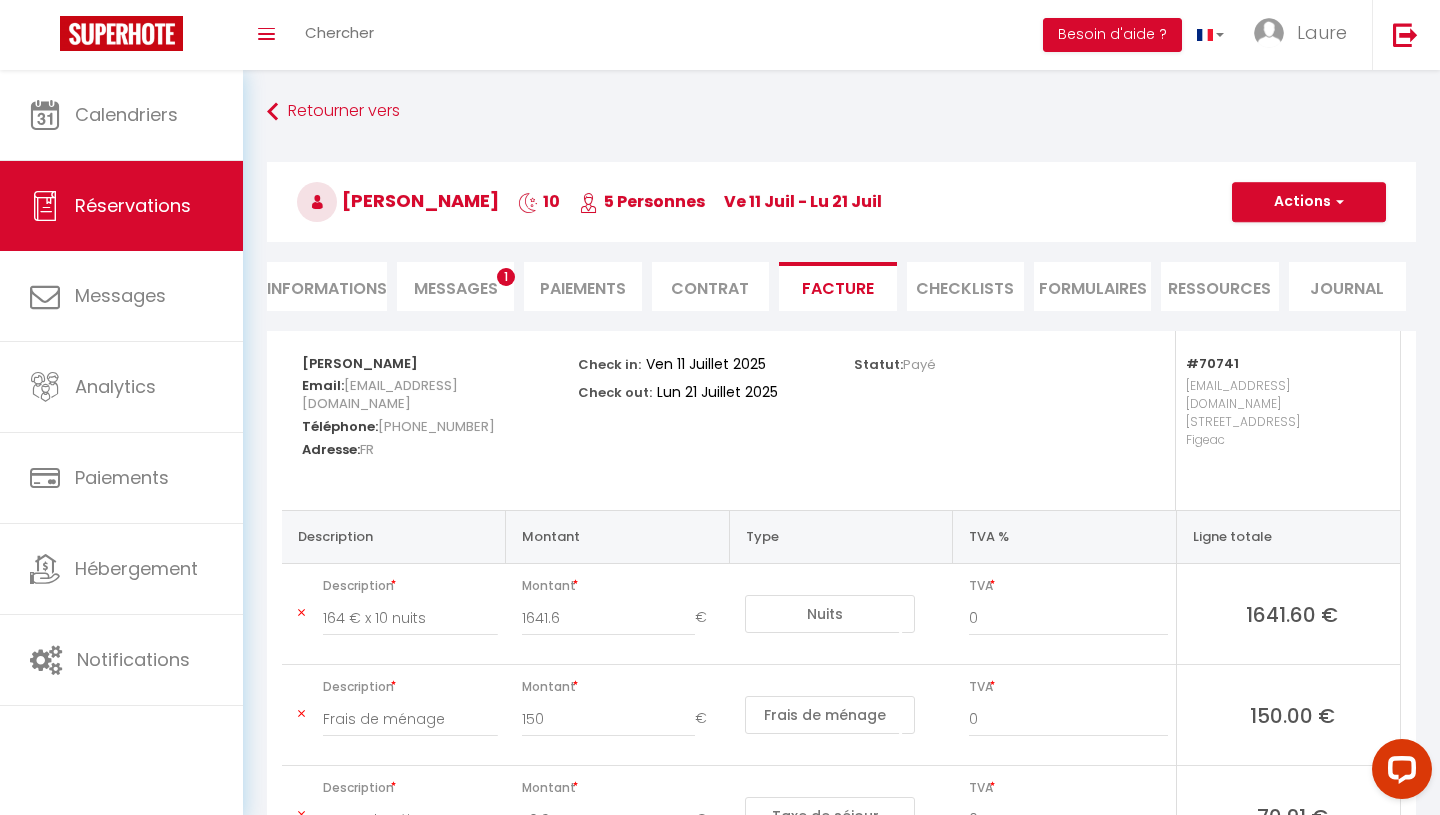 click on "Informations" at bounding box center (327, 286) 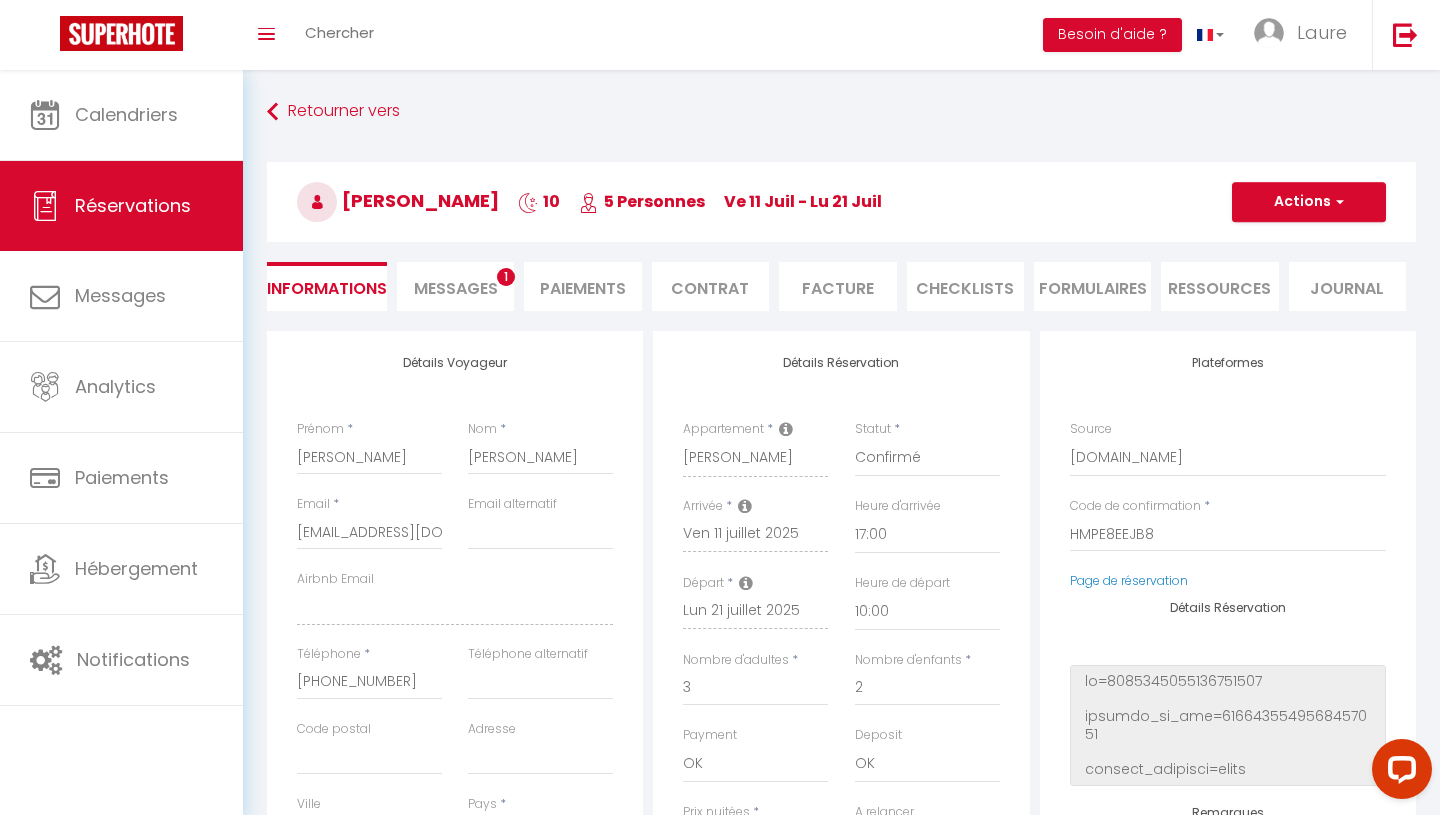 click on "Messages" at bounding box center (456, 288) 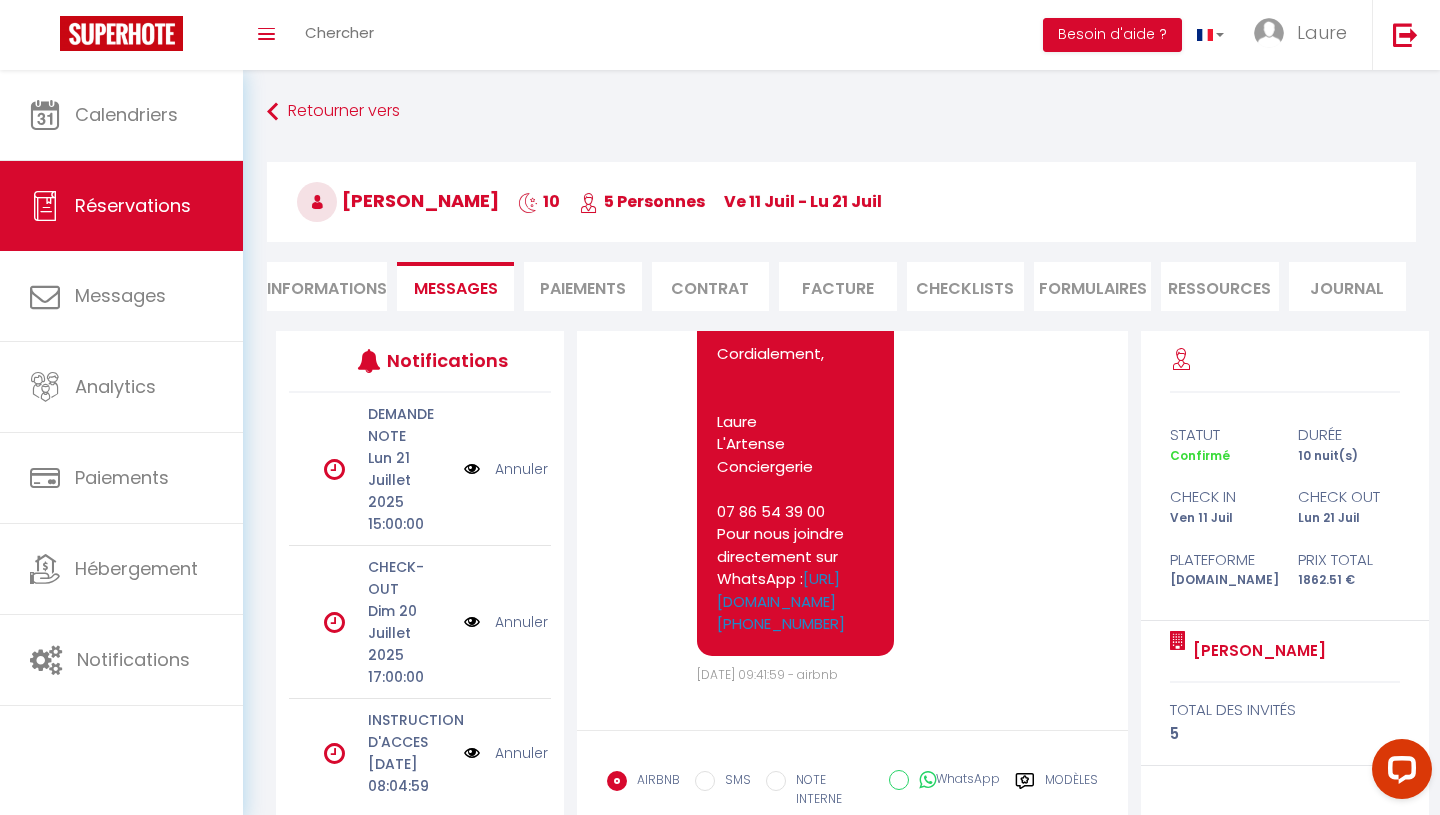 scroll, scrollTop: 2552, scrollLeft: 0, axis: vertical 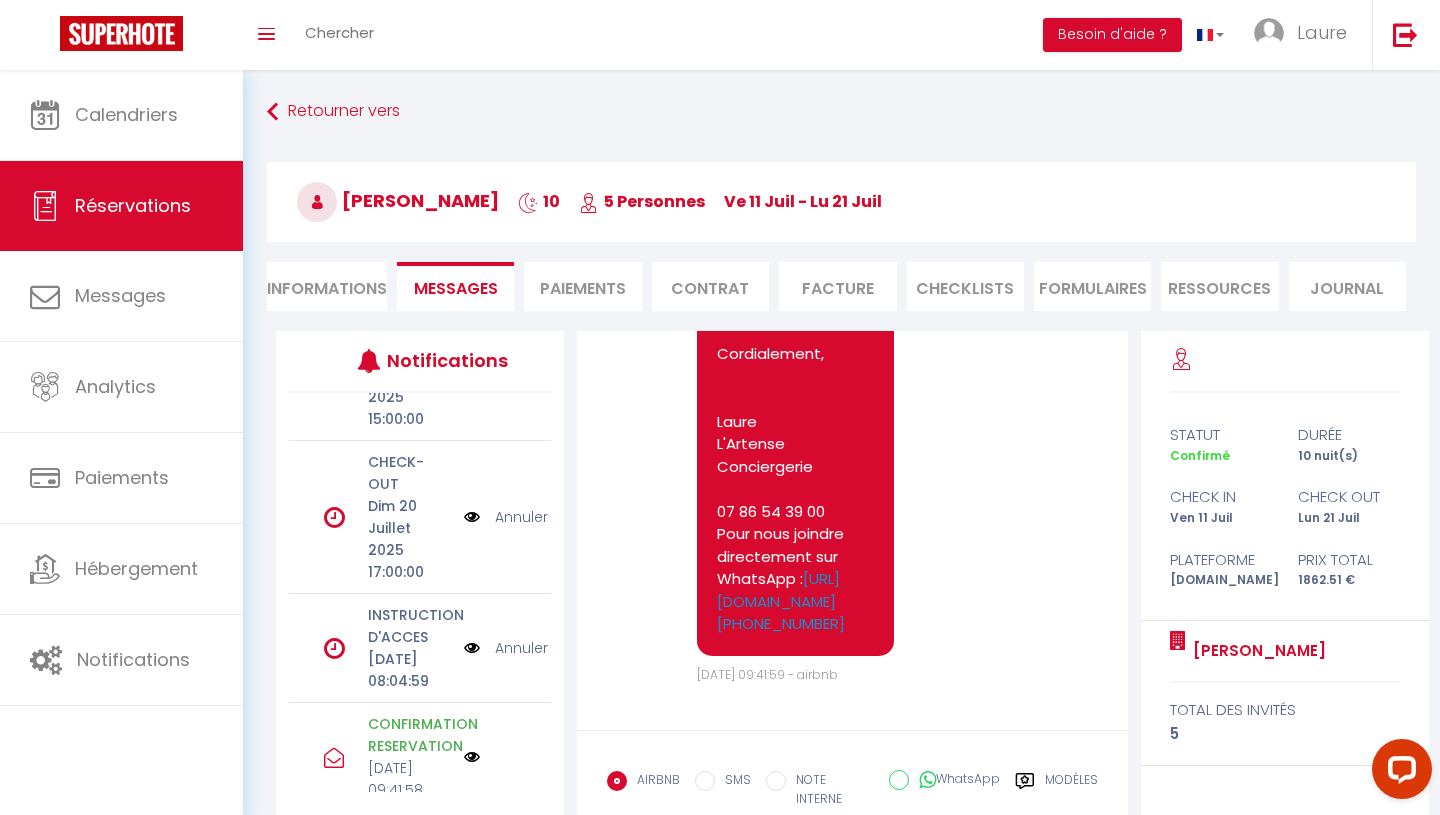 click on "Annuler" at bounding box center [521, 648] 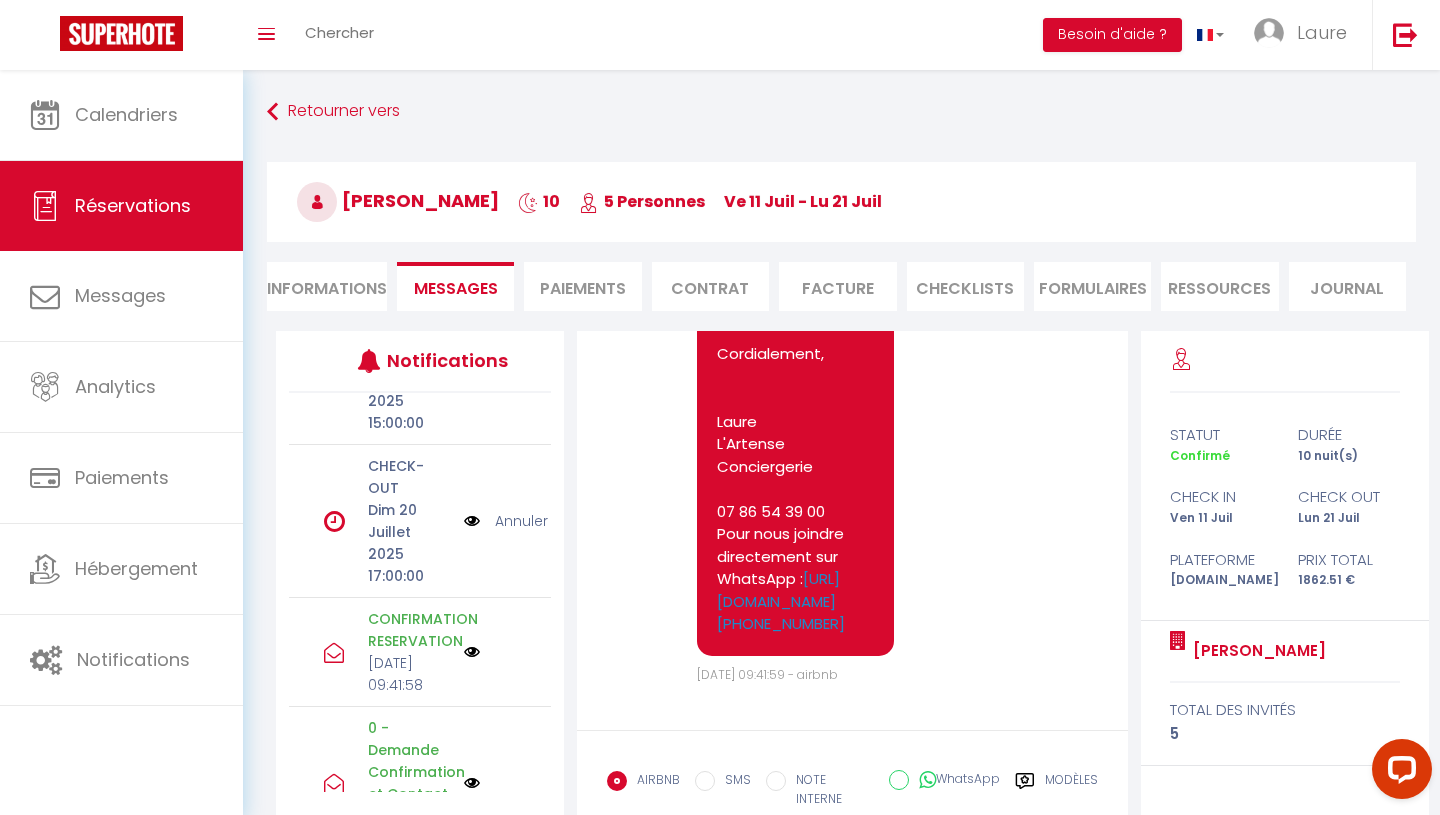 scroll, scrollTop: 0, scrollLeft: 0, axis: both 